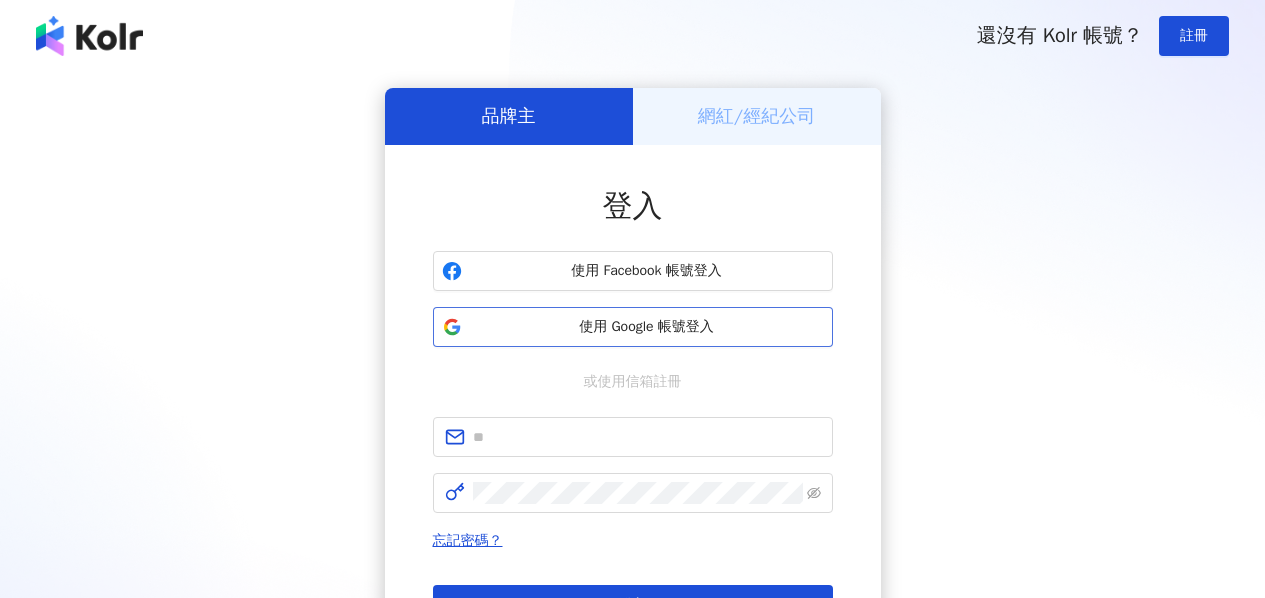 scroll, scrollTop: 0, scrollLeft: 0, axis: both 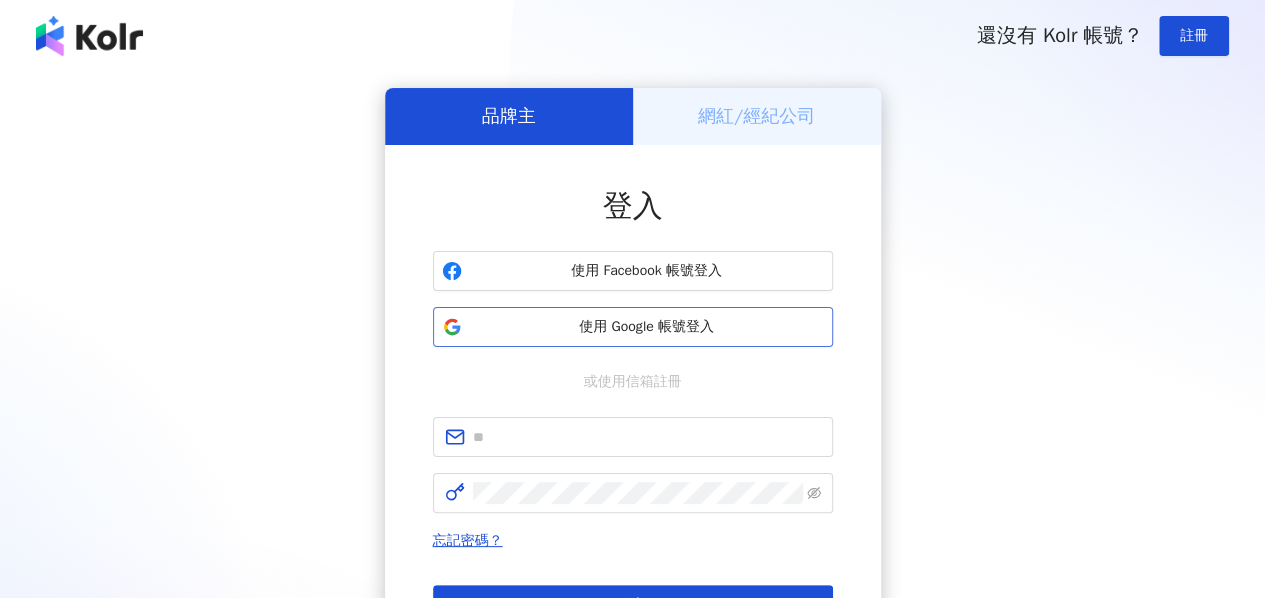 click on "使用 Google 帳號登入" at bounding box center (647, 327) 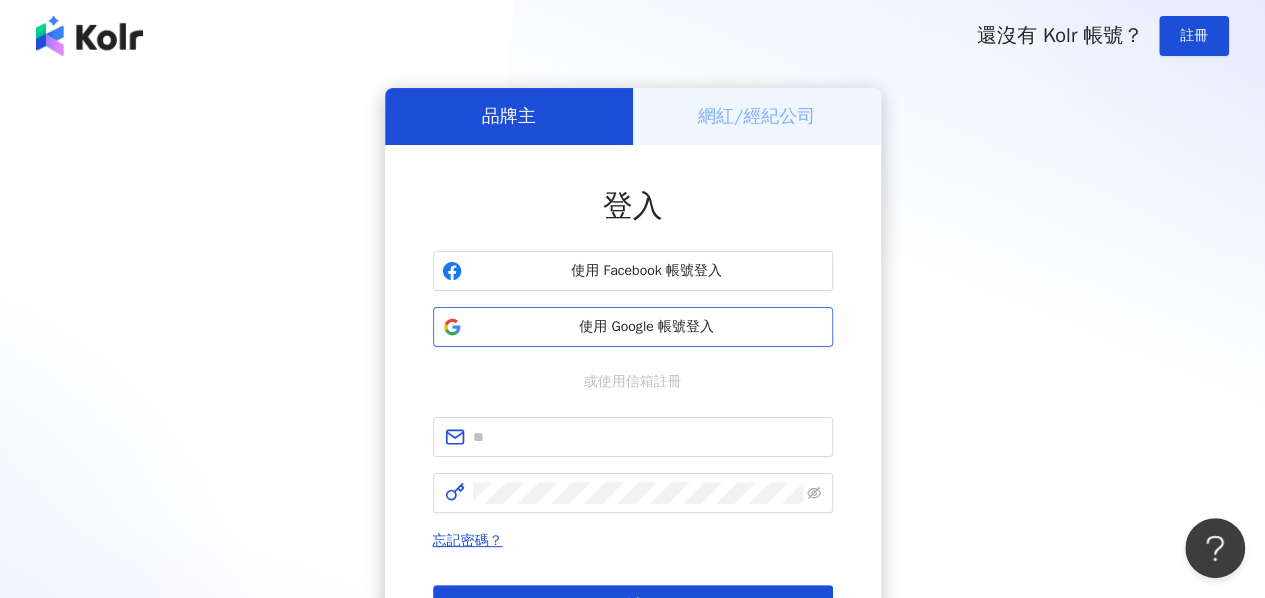 scroll, scrollTop: 0, scrollLeft: 0, axis: both 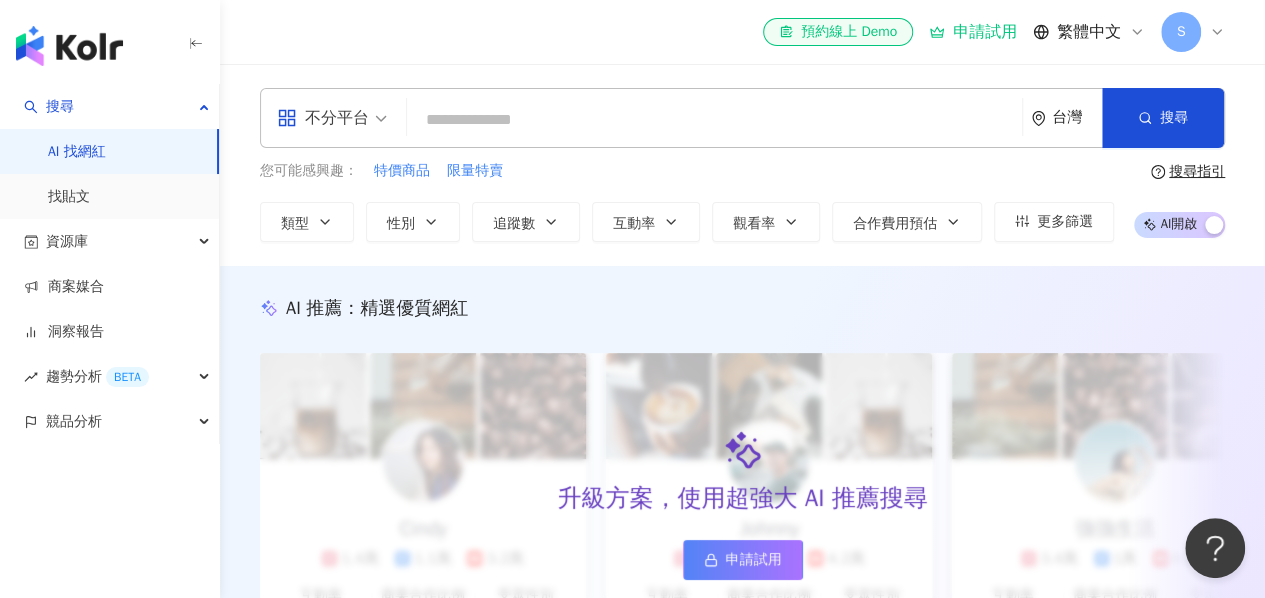 click on "不分平台" at bounding box center [332, 118] 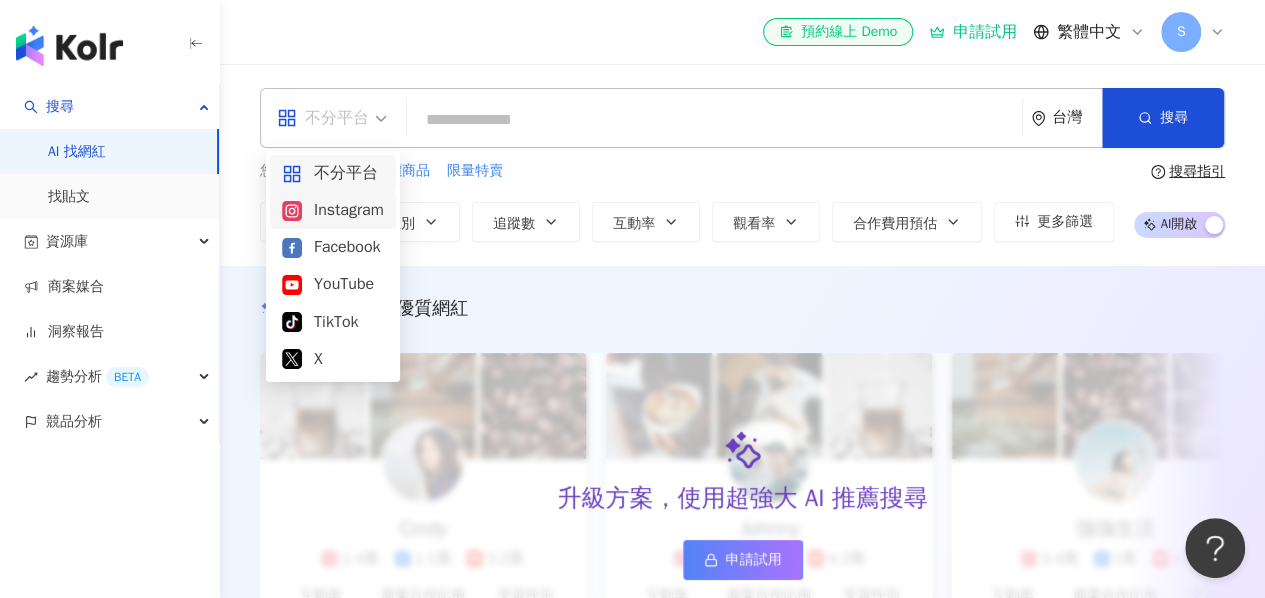 click on "Instagram" at bounding box center [333, 210] 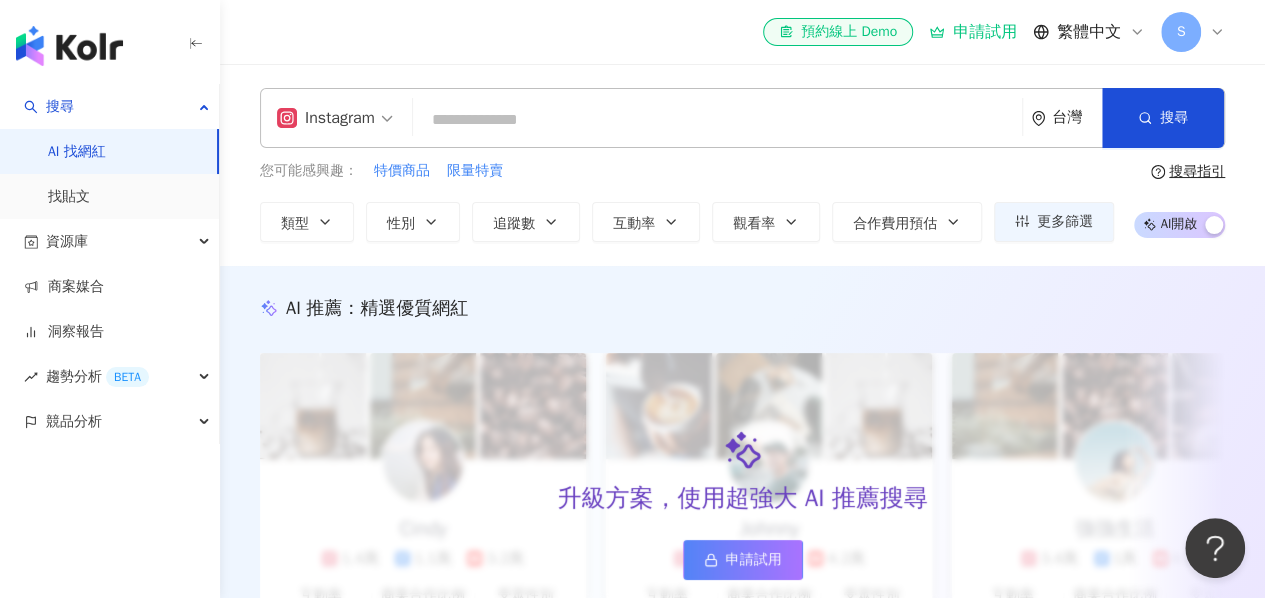 scroll, scrollTop: 21, scrollLeft: 0, axis: vertical 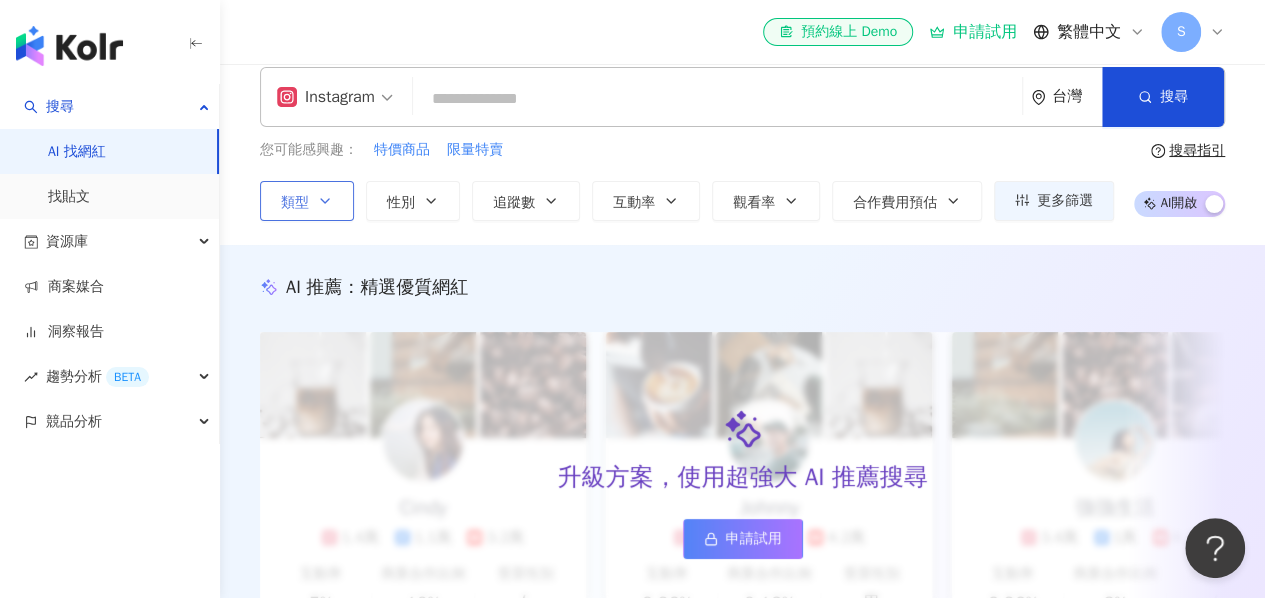click on "類型" at bounding box center (307, 201) 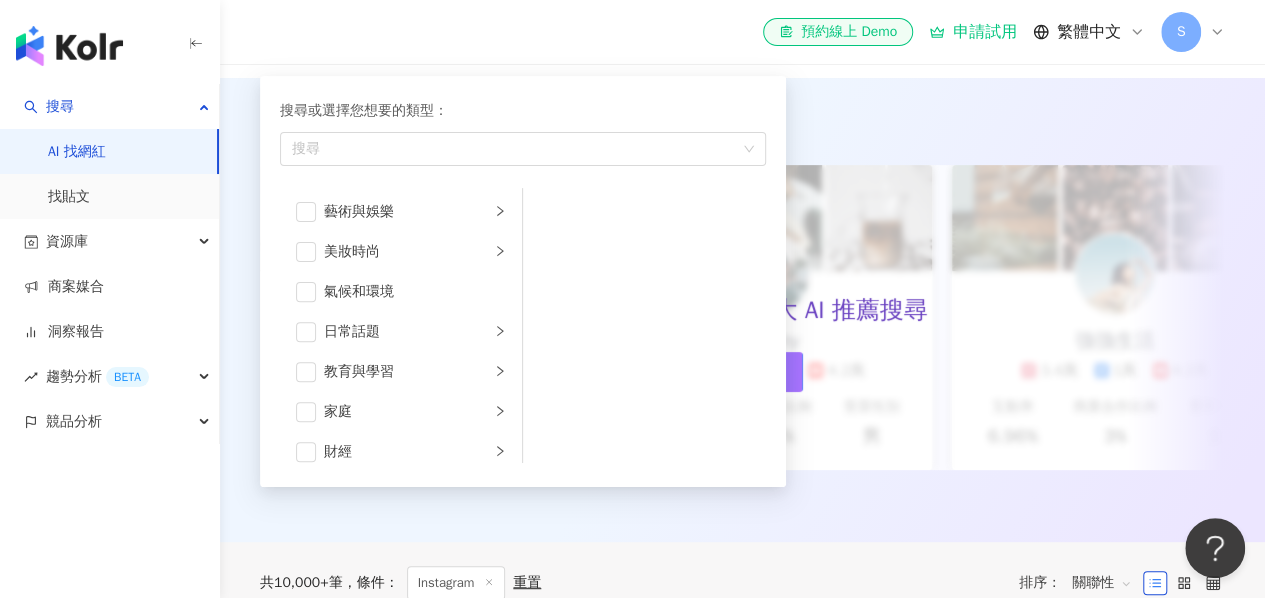 scroll, scrollTop: 187, scrollLeft: 0, axis: vertical 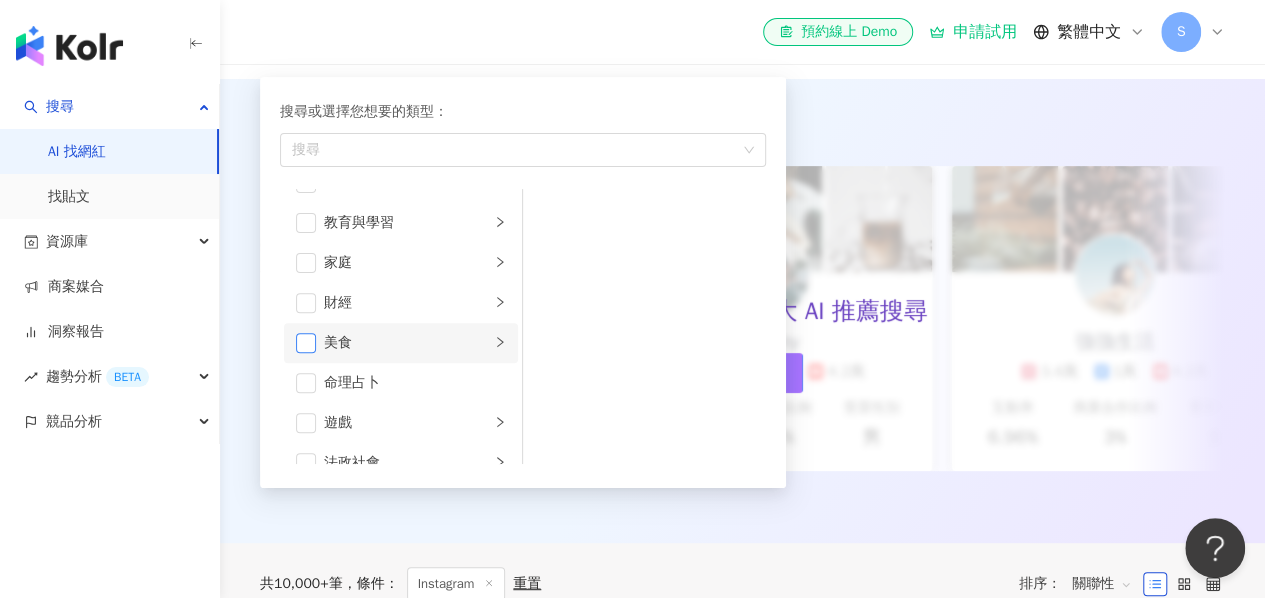 click at bounding box center [306, 343] 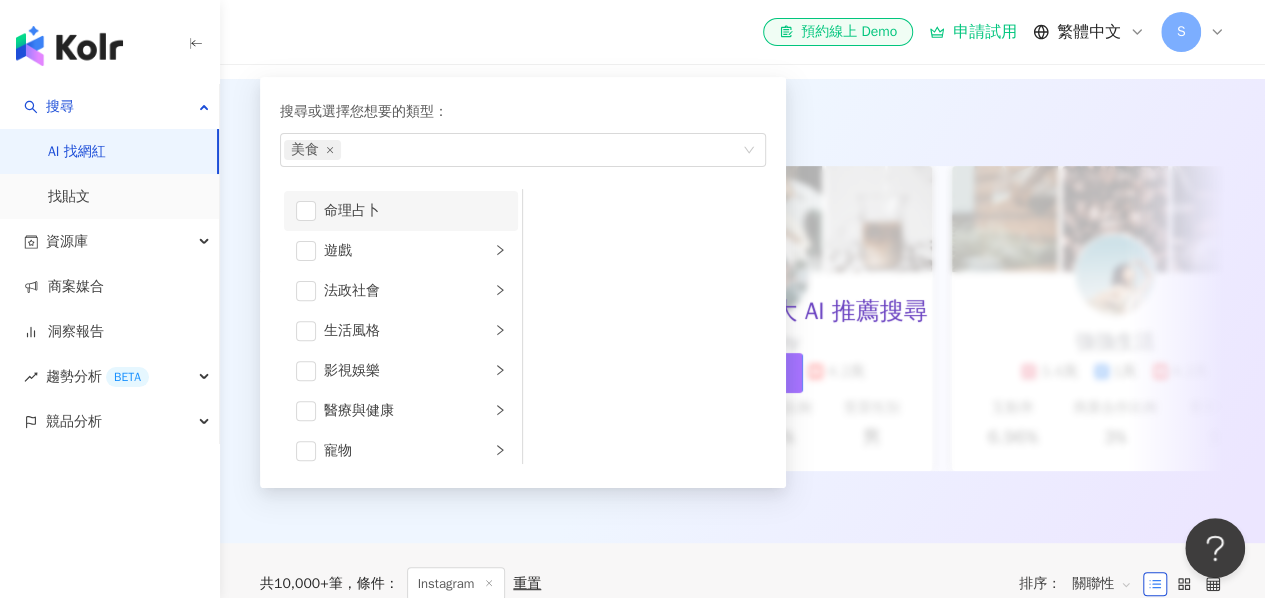 scroll, scrollTop: 337, scrollLeft: 0, axis: vertical 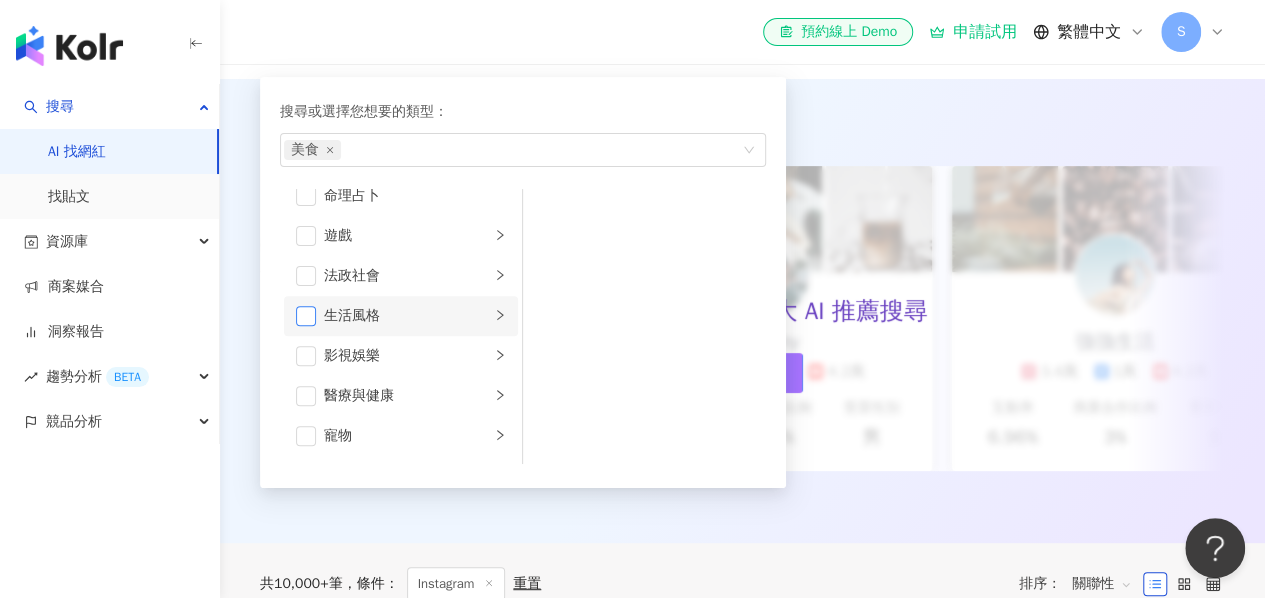click at bounding box center [306, 316] 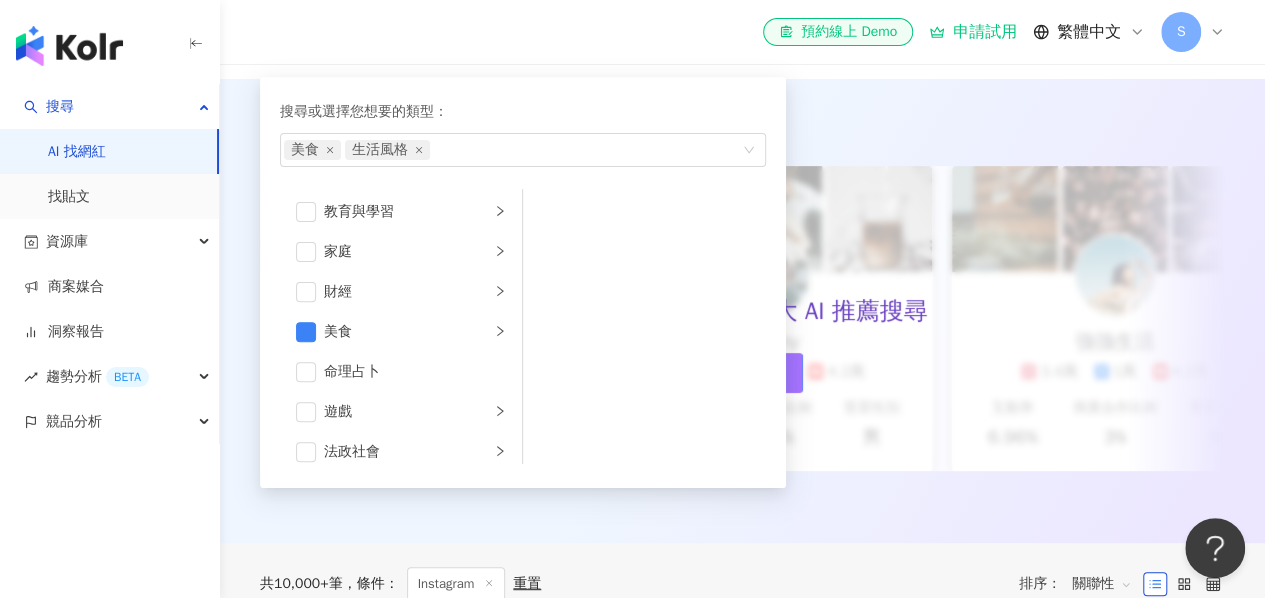 scroll, scrollTop: 1, scrollLeft: 0, axis: vertical 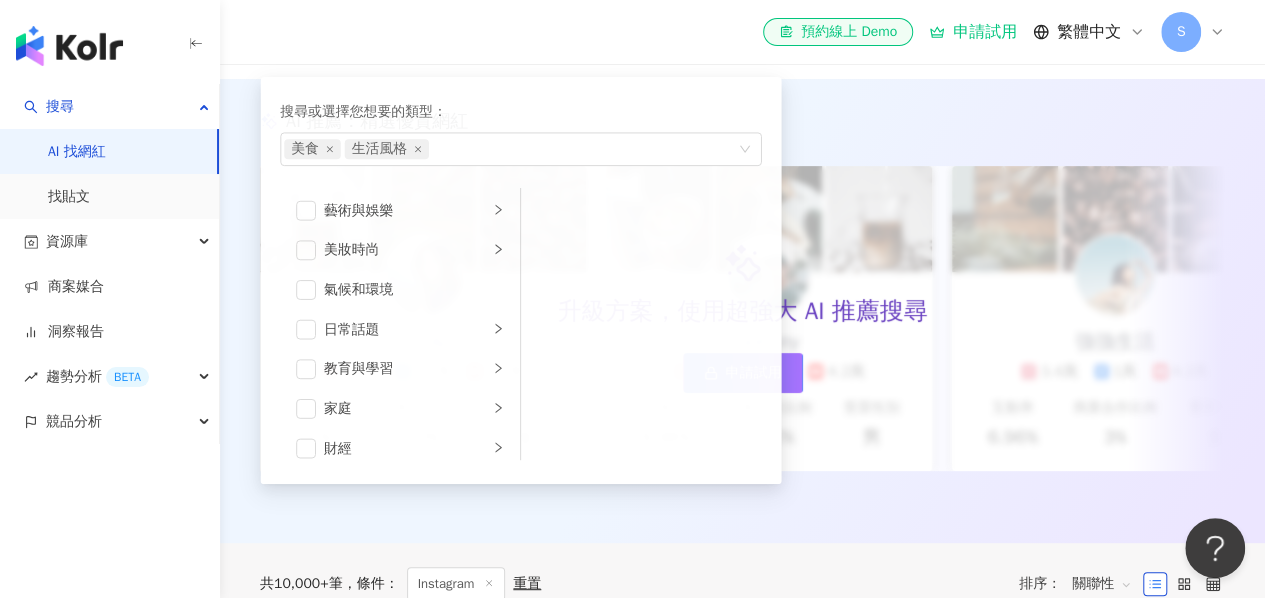 click on "el-icon-cs 預約線上 Demo 申請試用 繁體中文 S" at bounding box center (742, 32) 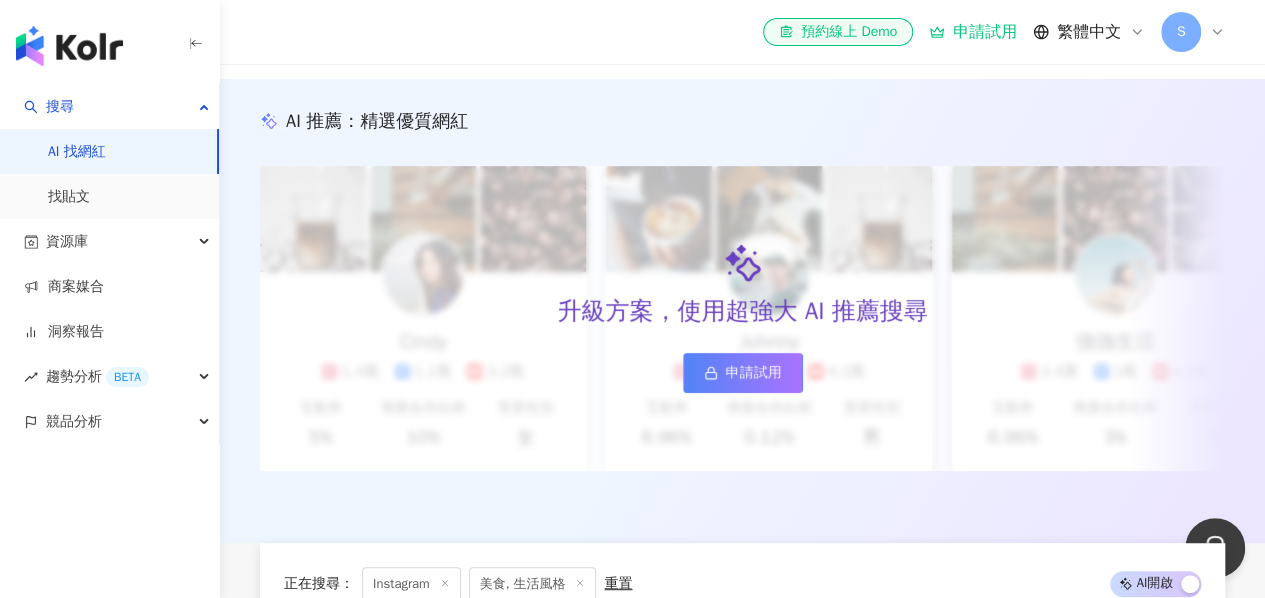 scroll, scrollTop: 0, scrollLeft: 0, axis: both 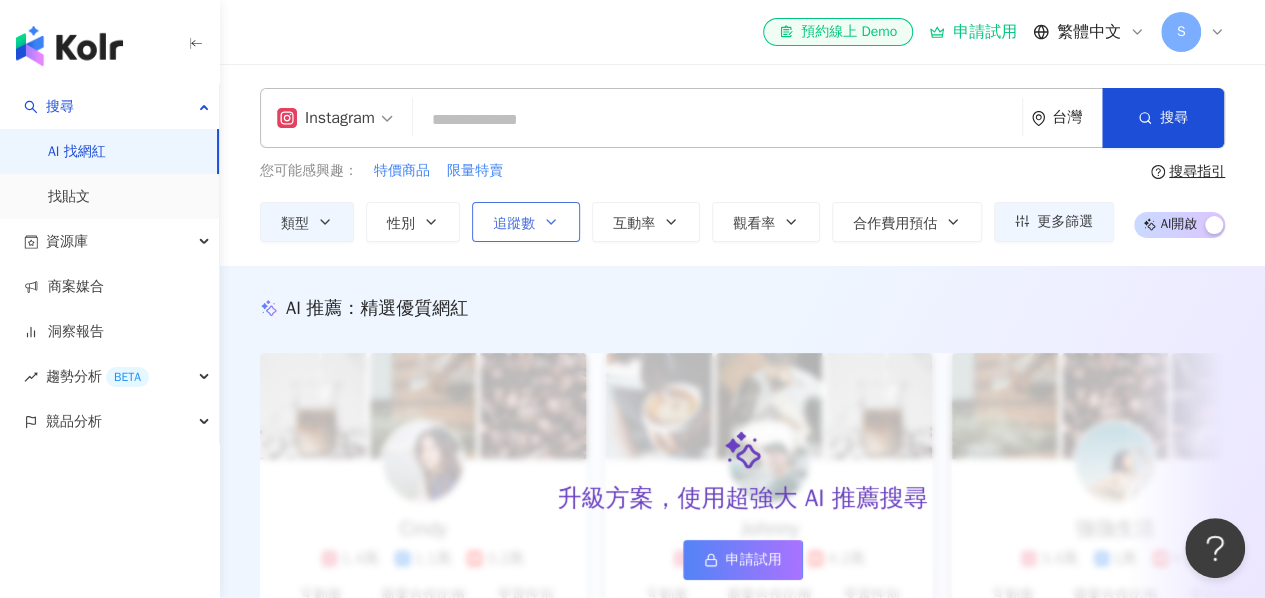 click on "追蹤數" at bounding box center [514, 224] 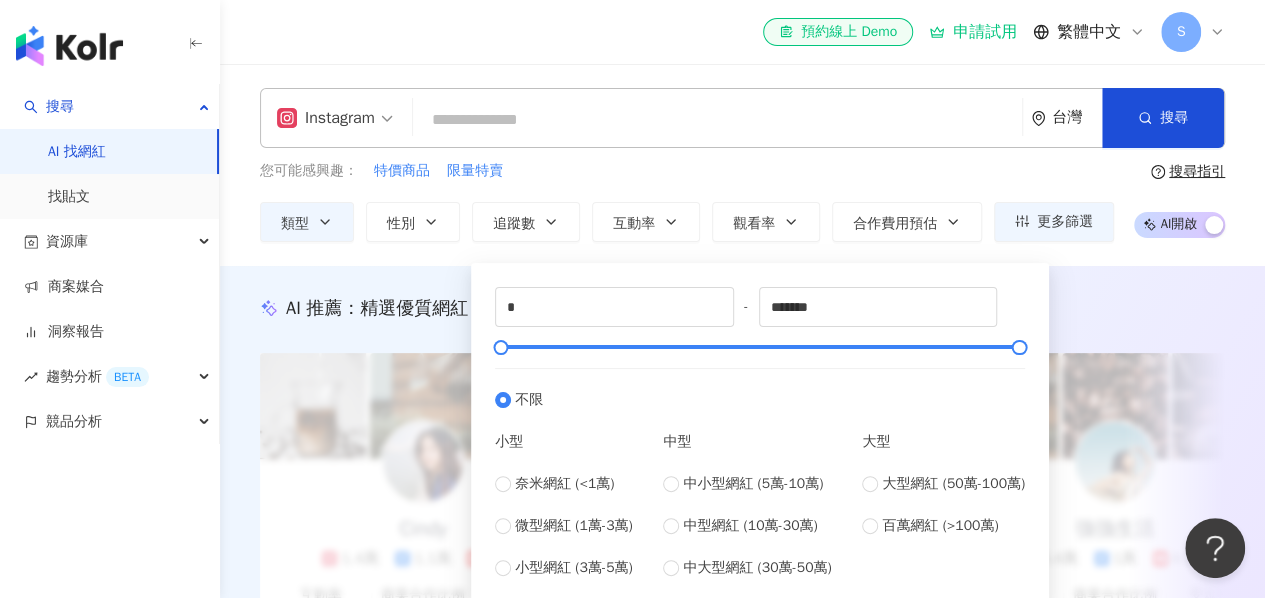 scroll, scrollTop: 34, scrollLeft: 0, axis: vertical 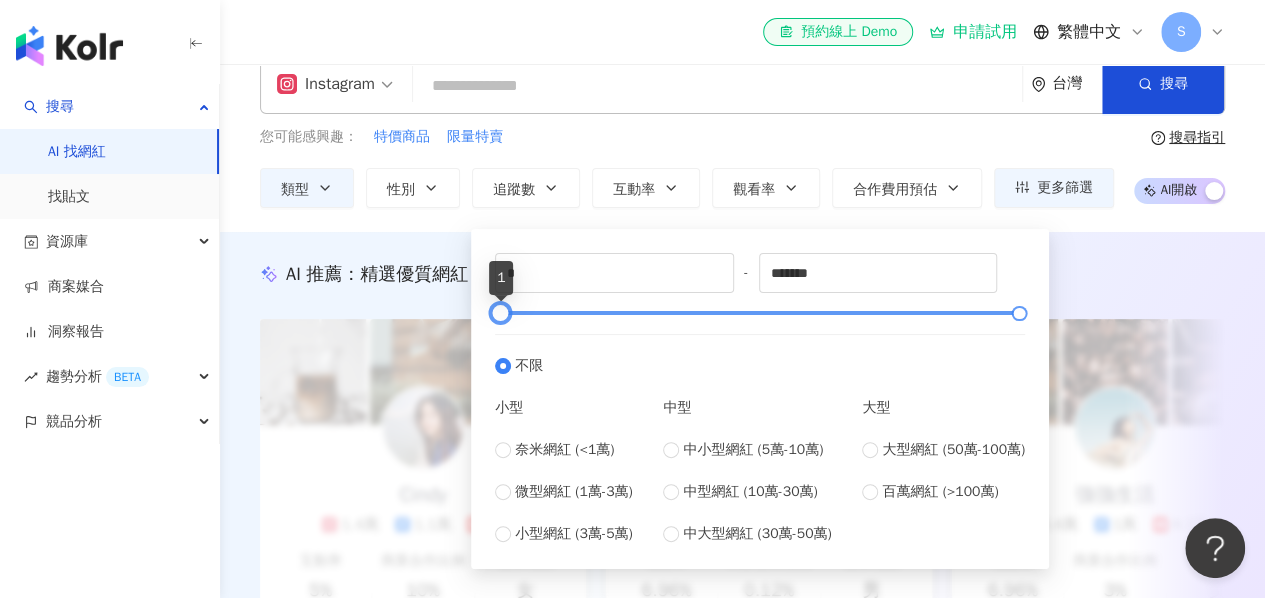 click on "*  -  ******* 不限 小型 奈米網紅 (<1萬) 微型網紅 (1萬-3萬) 小型網紅 (3萬-5萬) 中型 中小型網紅 (5萬-10萬) 中型網紅 (10萬-30萬) 中大型網紅 (30萬-50萬) 大型 大型網紅 (50萬-100萬) 百萬網紅 (>100萬)" at bounding box center (760, 399) 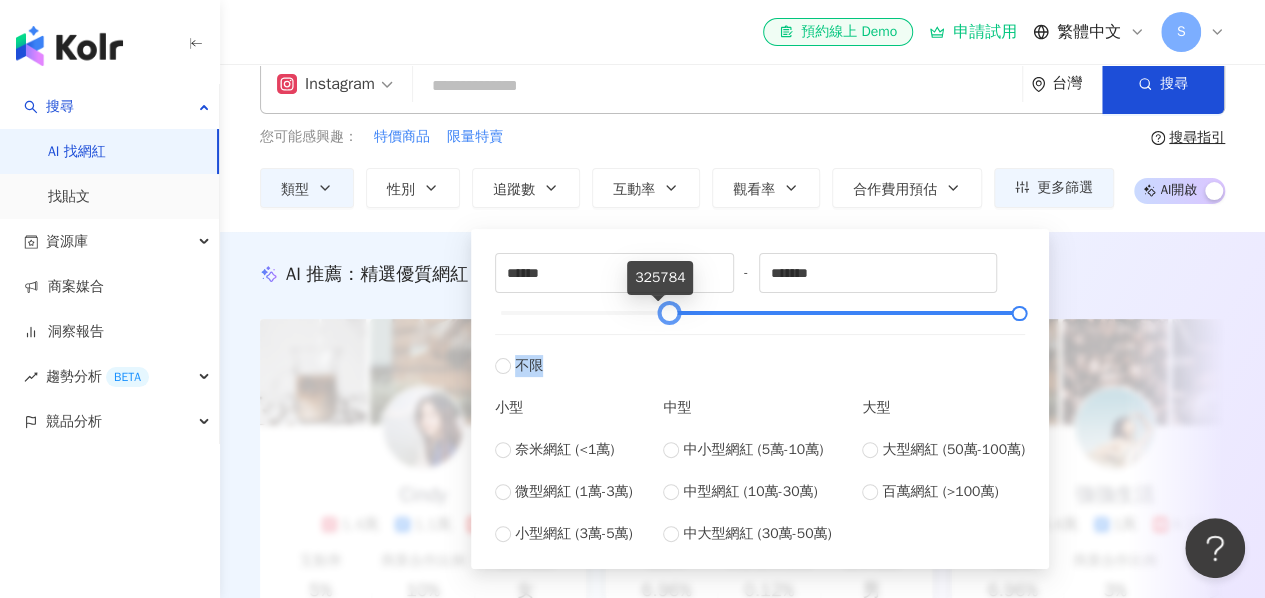 drag, startPoint x: 504, startPoint y: 314, endPoint x: 627, endPoint y: 320, distance: 123.146255 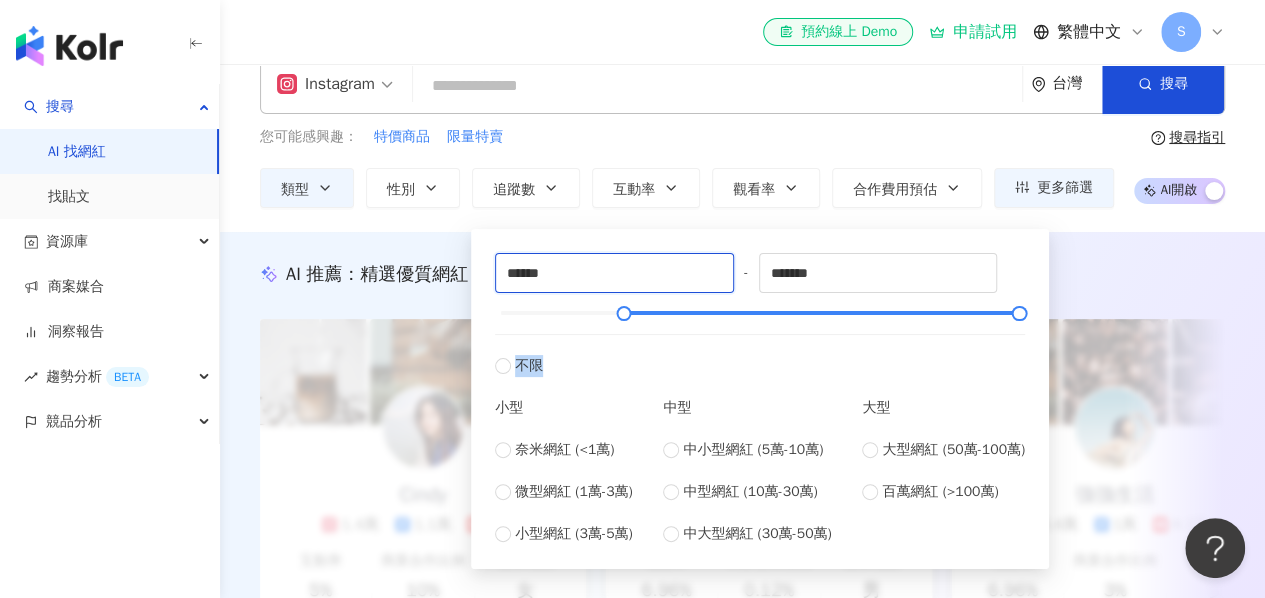 drag, startPoint x: 542, startPoint y: 278, endPoint x: 438, endPoint y: 292, distance: 104.93808 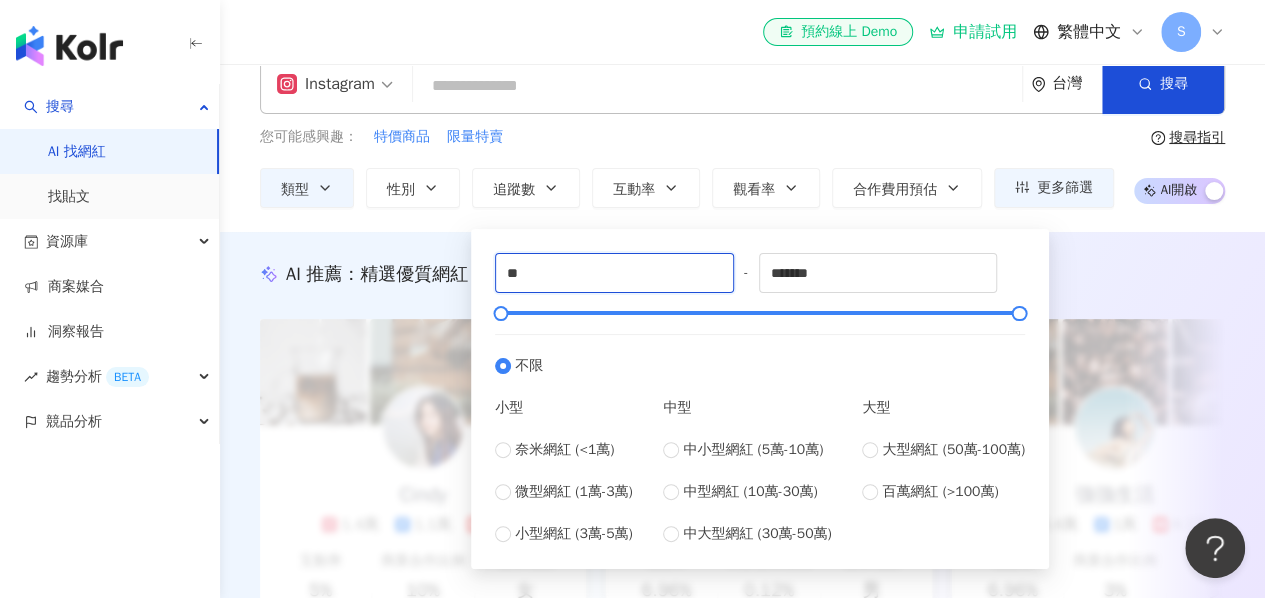 type on "*" 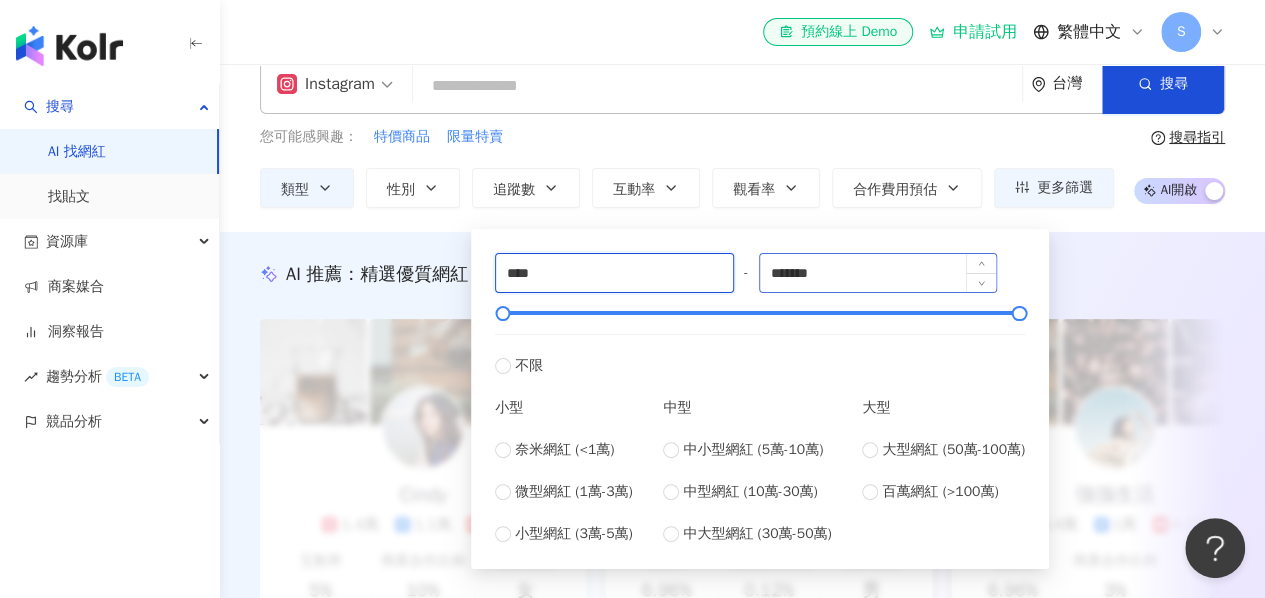 type on "****" 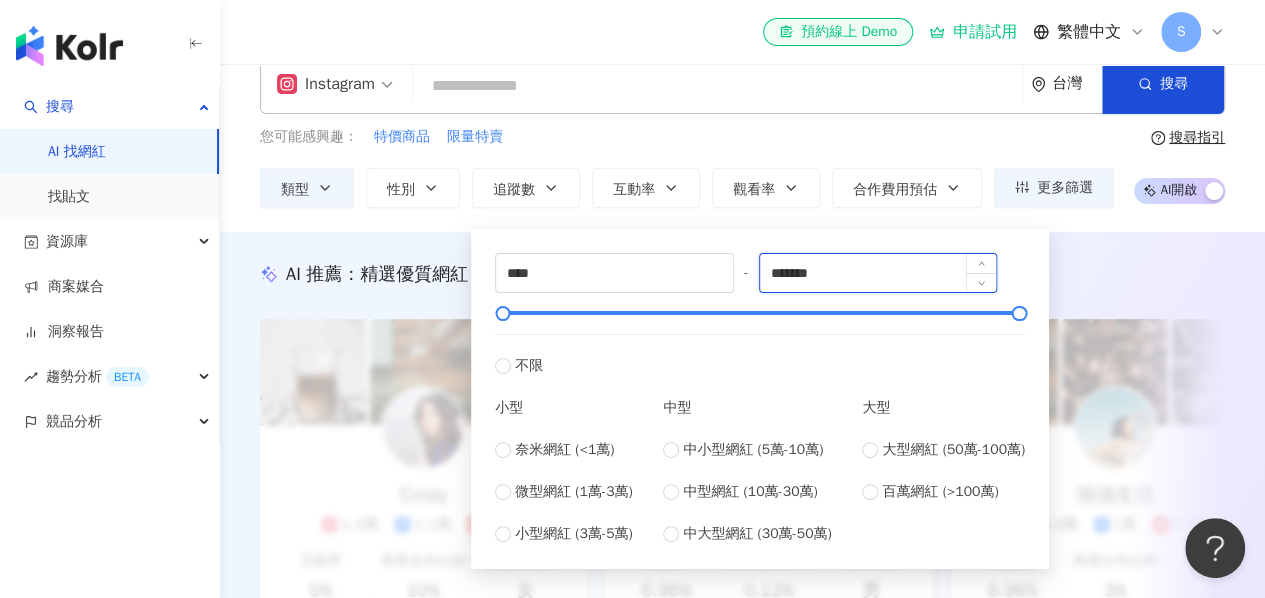 click on "*******" at bounding box center (878, 273) 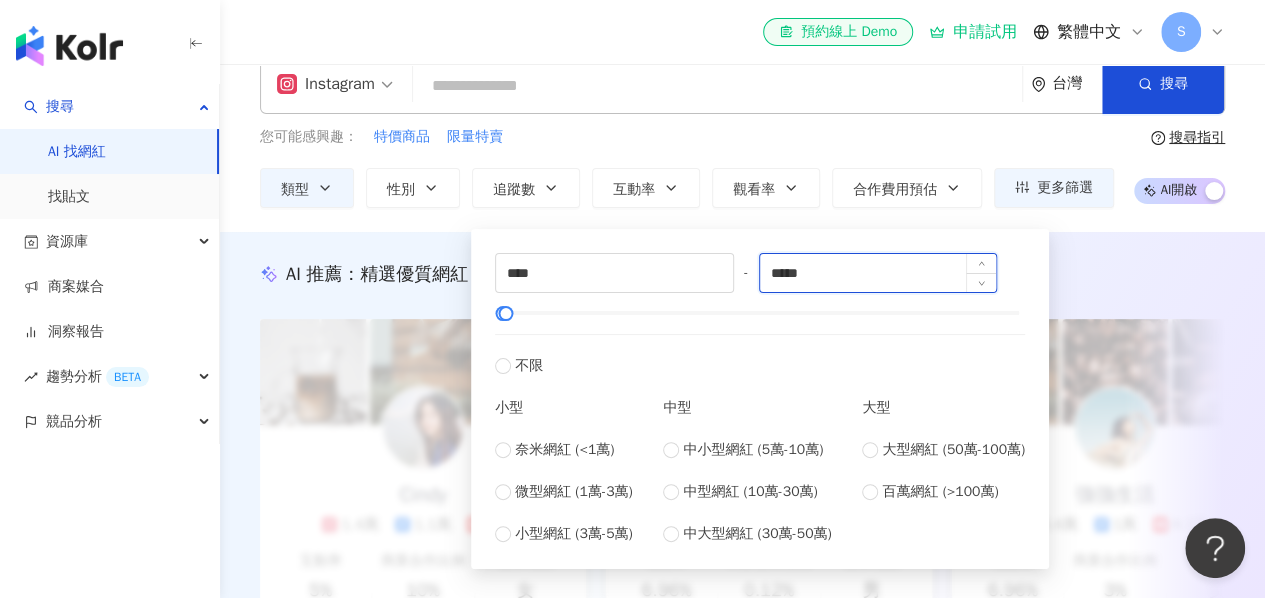 type on "*****" 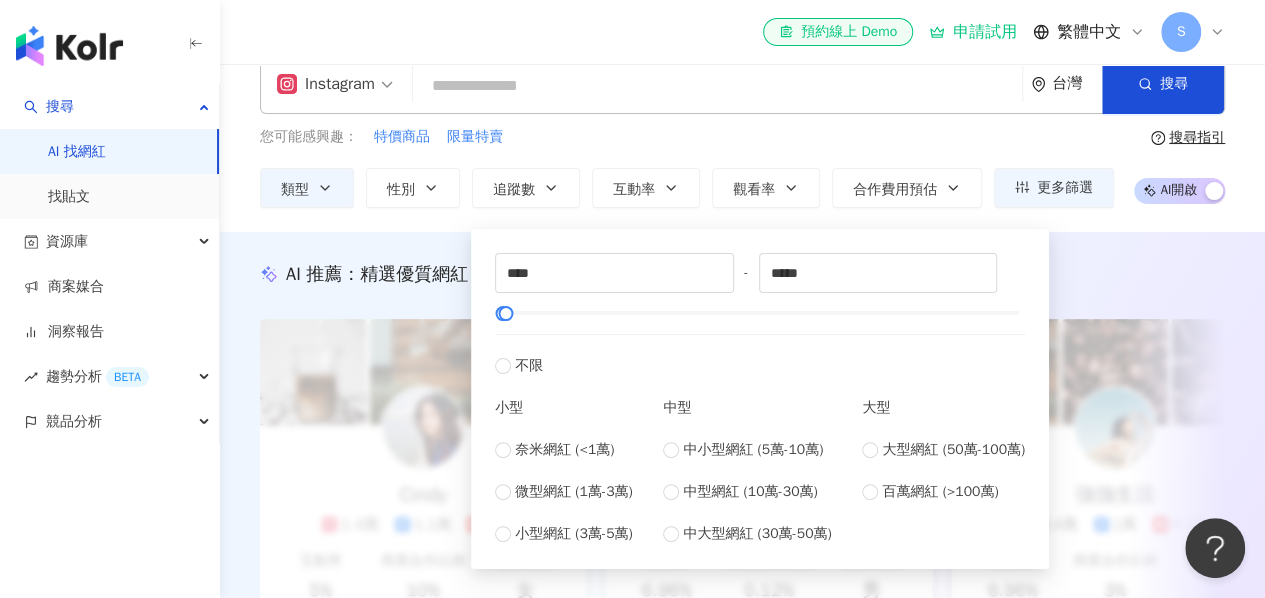 click on "AI 推薦 ： 精選優質網紅 升級方案，使用超強大 AI 推薦搜尋 申請試用 Cindy 1.4萬 1.1萬 3.2萬 互動率 5% 商業合作比例 10% 受眾性別 女 Johnny 2.4萬 999 4.2萬 互動率 6.96% 商業合作比例 0.12% 受眾性別 男 強強生活 3.4萬 1萬 4.2萬 互動率 6.96% 商業合作比例 3% 受眾性別 女 I’m Candy 1.4萬 1.1萬 3.2萬 互動率 5% 商業合作比例 10% 受眾性別 女 Mindy 2.4萬 999 4.2萬 互動率 6.96% 商業合作比例 0.12% 受眾性別 男 美食探險家 3.4萬 1萬 4.2萬 互動率 6.96% 商業合作比例 3% 受眾性別 女 雨天窩在窗邊 1.4萬 1.1萬 3.2萬 互動率 5% 商業合作比例 10% 受眾性別 女 甜點地圖 2.4萬 999 4.2萬 互動率 6.96% 商業合作比例 0.12% 受眾性別 男 味蕾旅行家 3.4萬 1萬 4.2萬 互動率 6.96% 商業合作比例 3% 受眾性別 女 甜甜ㄉ每一天 1.4萬 1.1萬 3.2萬 互動率 5% 商業合作比例 10% 受眾性別 女 品牌 A 2.4萬 999 4.2萬 互動率 6.96% 0.12% 男 1萬" at bounding box center (742, 464) 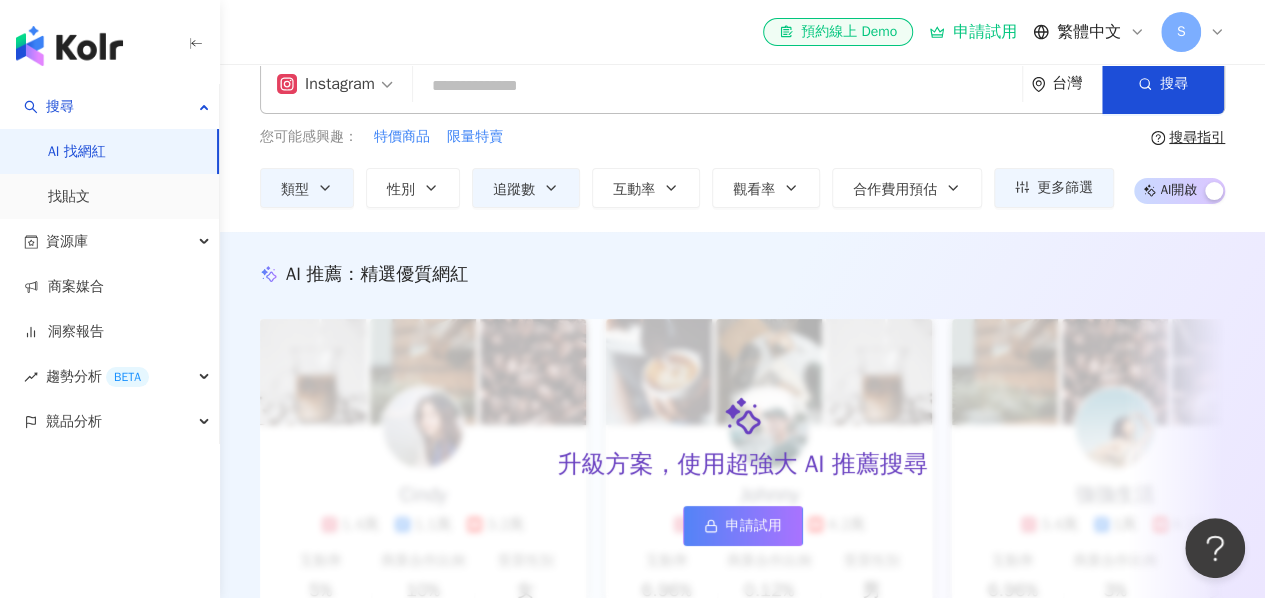 scroll, scrollTop: 0, scrollLeft: 0, axis: both 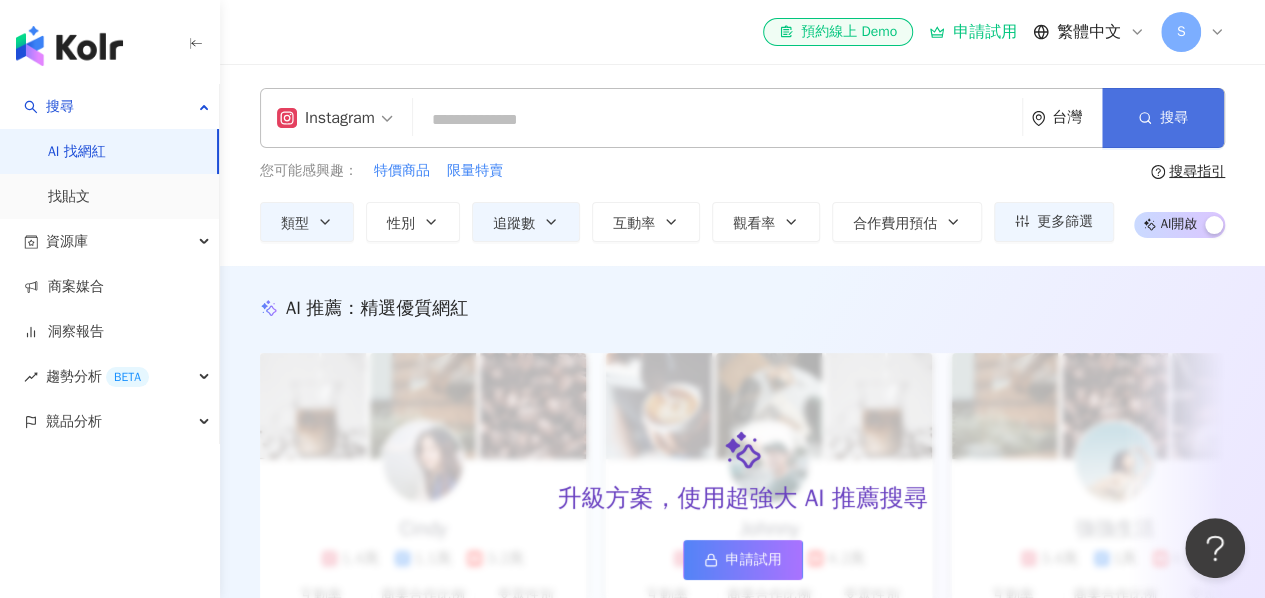 click on "搜尋" at bounding box center [1163, 118] 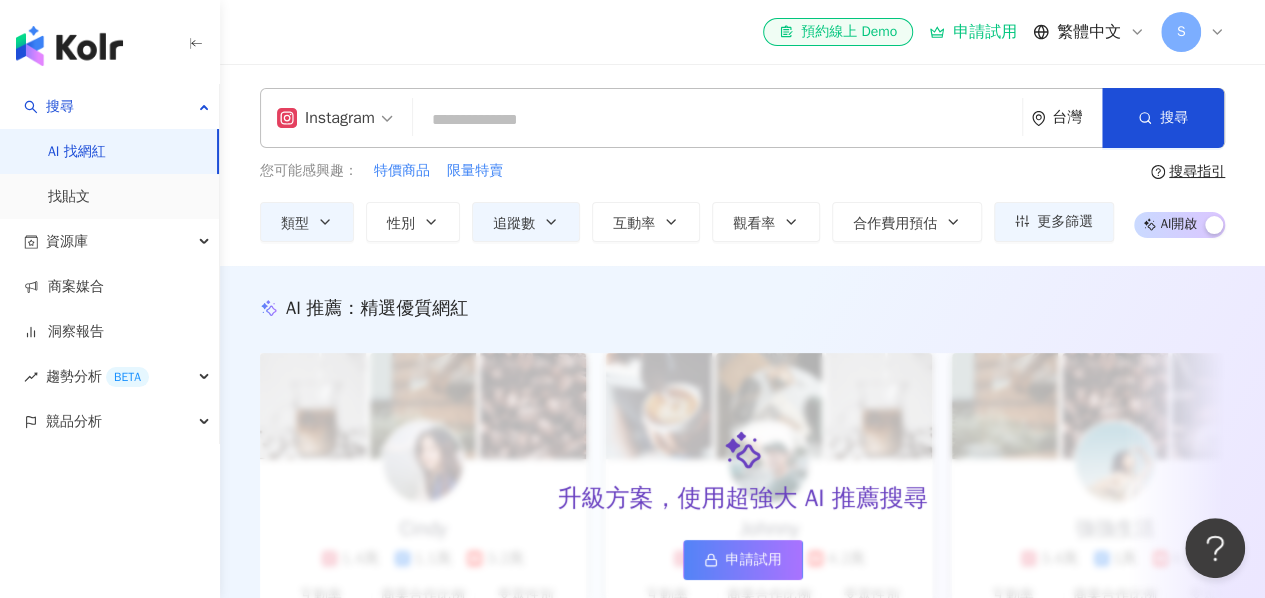 click at bounding box center [717, 120] 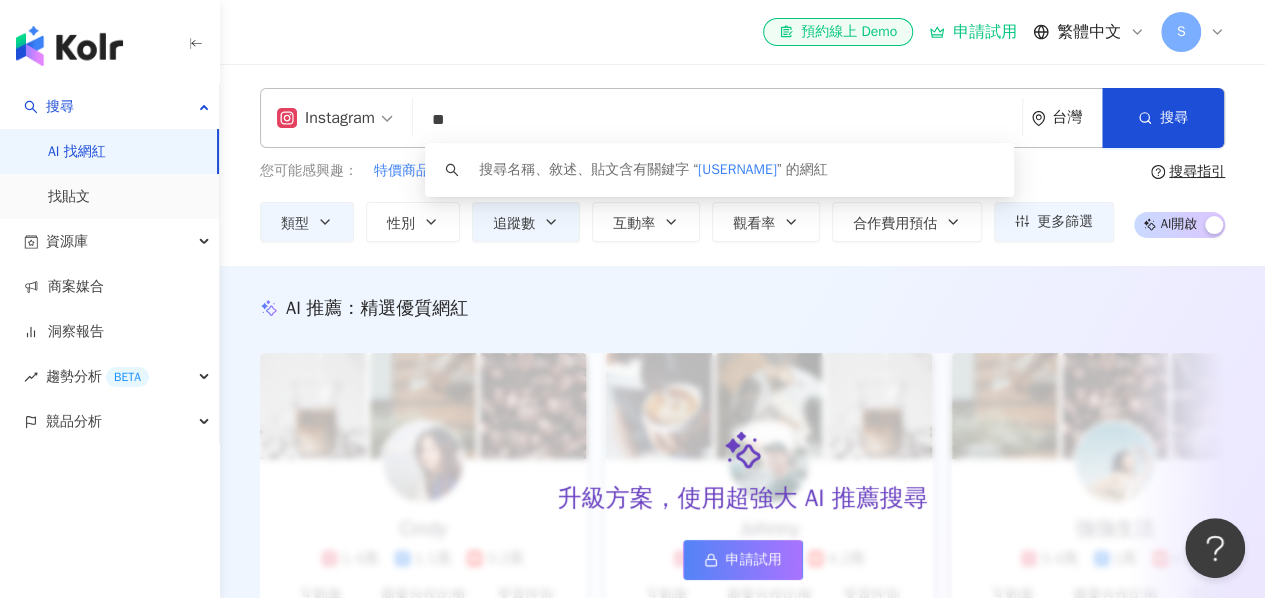 type on "*" 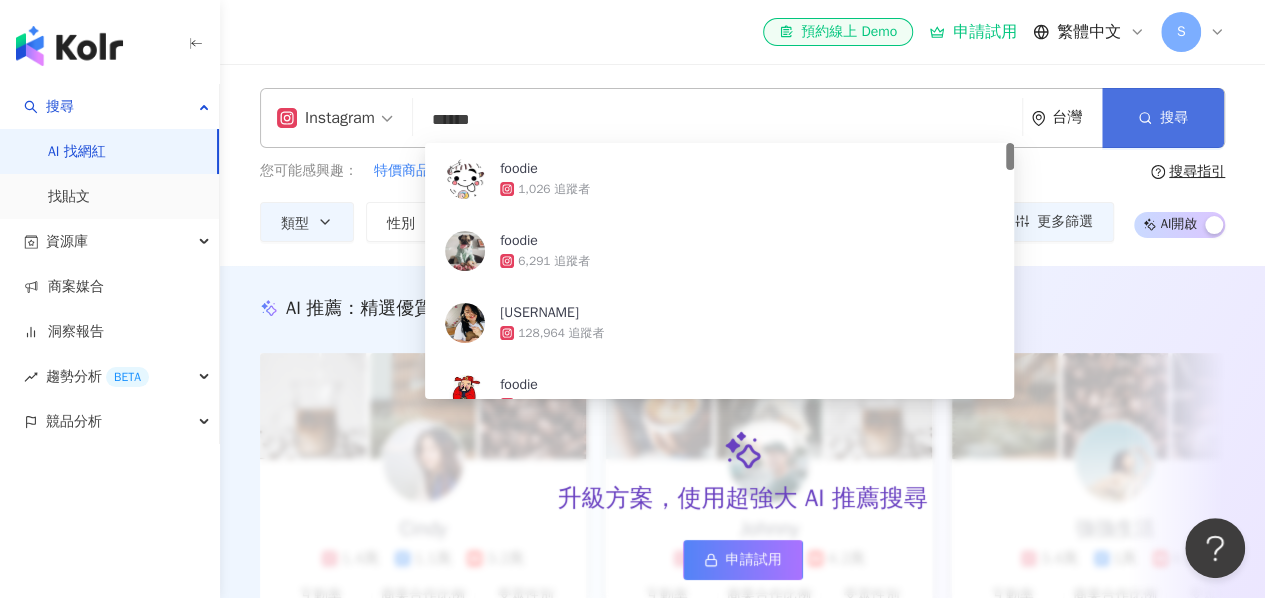 type on "******" 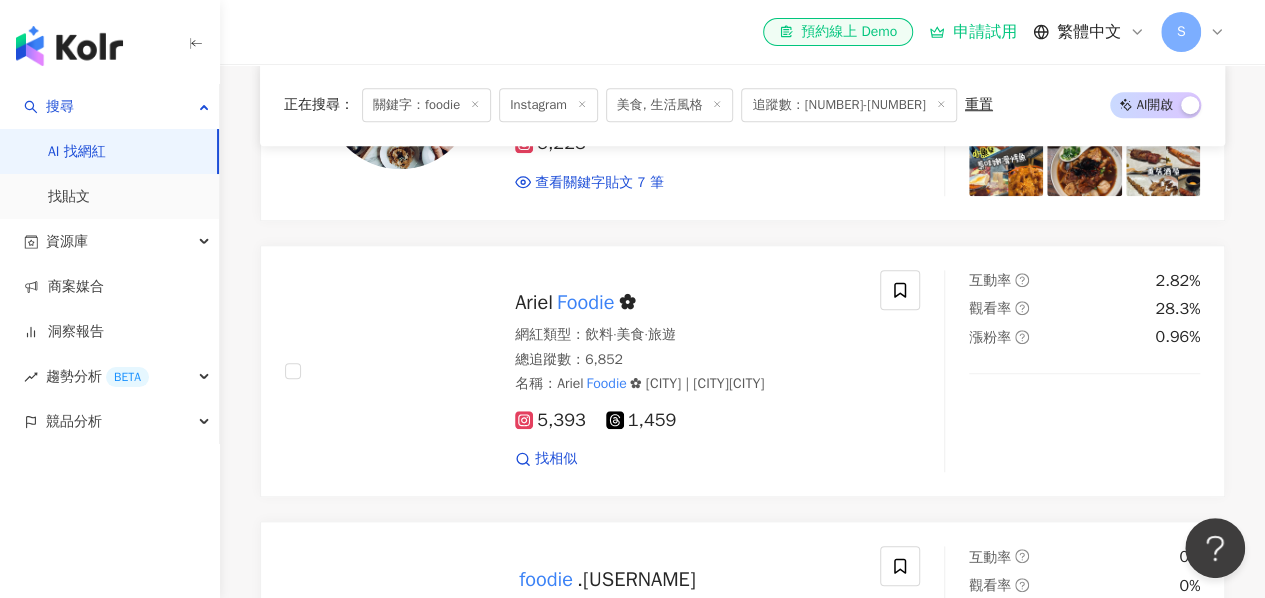scroll, scrollTop: 773, scrollLeft: 0, axis: vertical 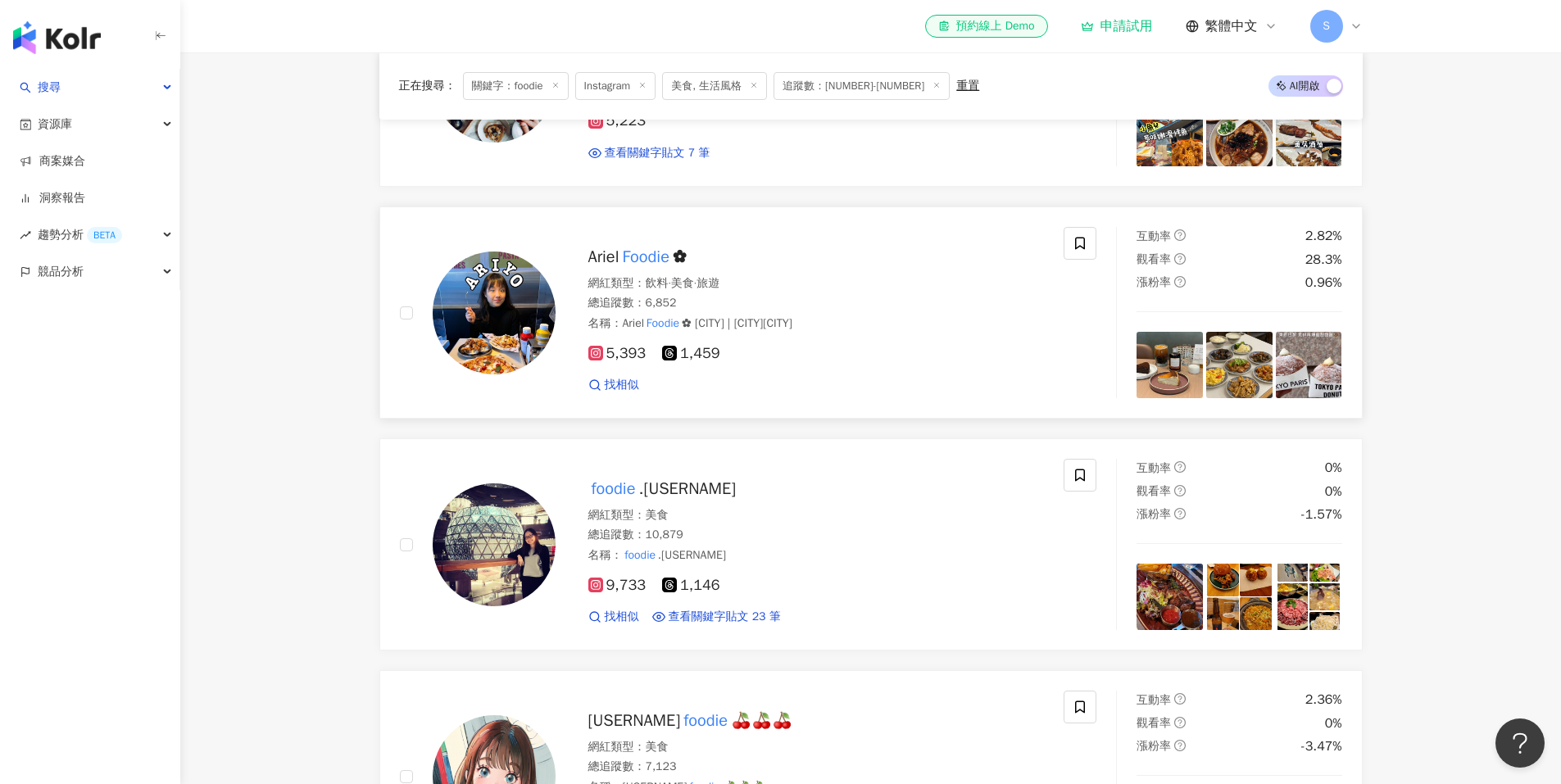 click on "Foodie" at bounding box center [646, 256] 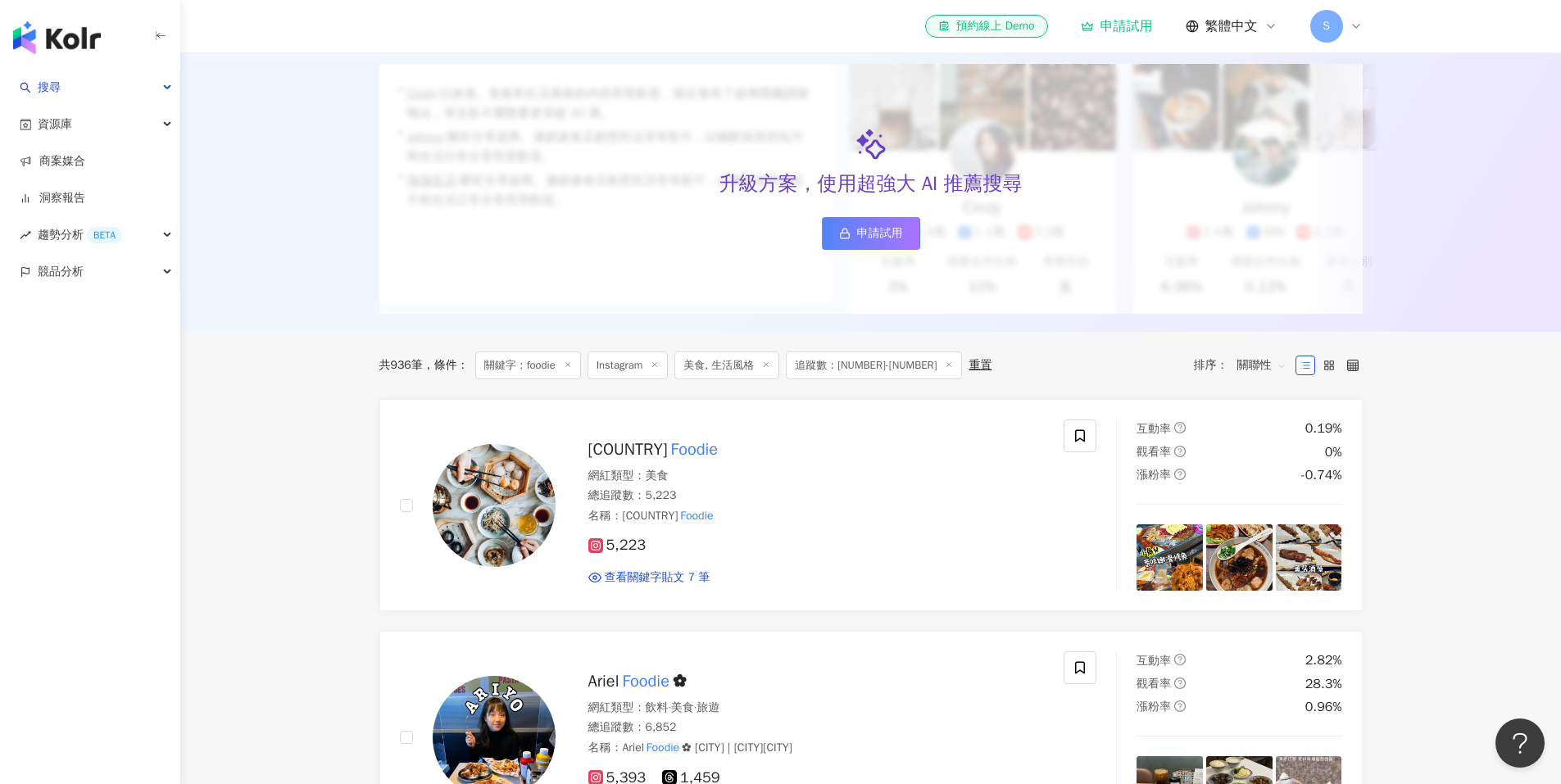 scroll, scrollTop: 210, scrollLeft: 0, axis: vertical 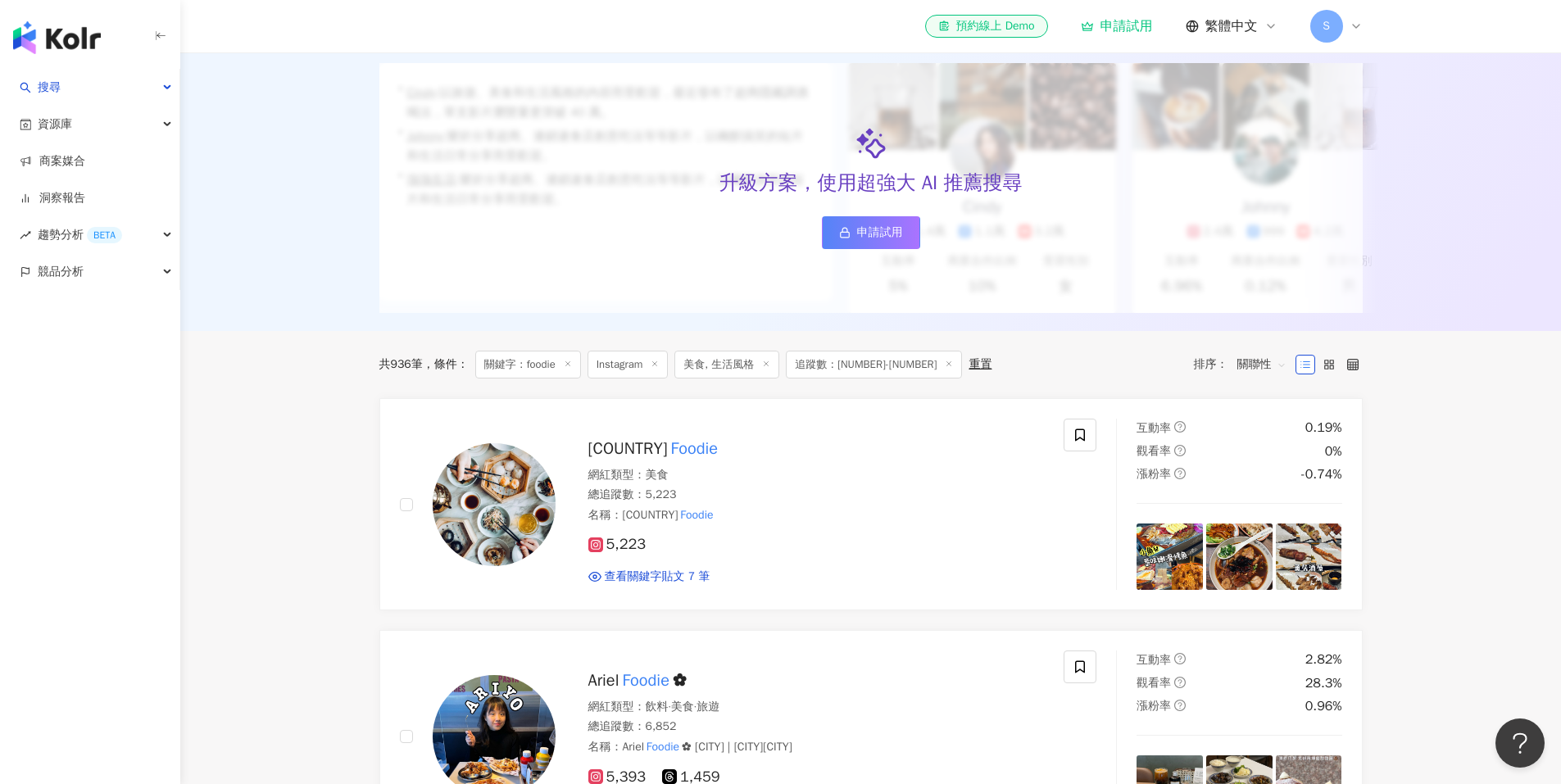 click on "重置" at bounding box center (980, 365) 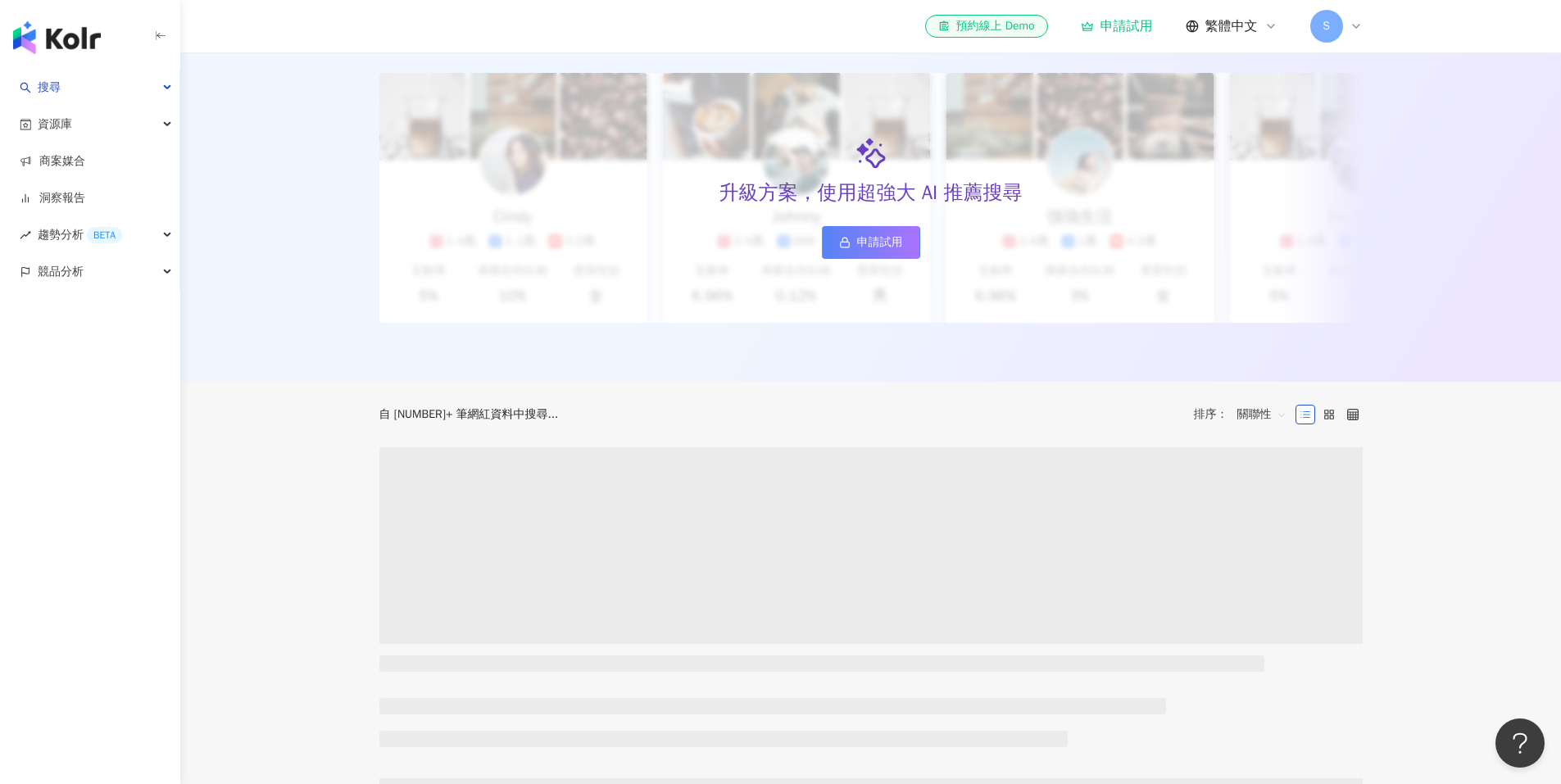 type 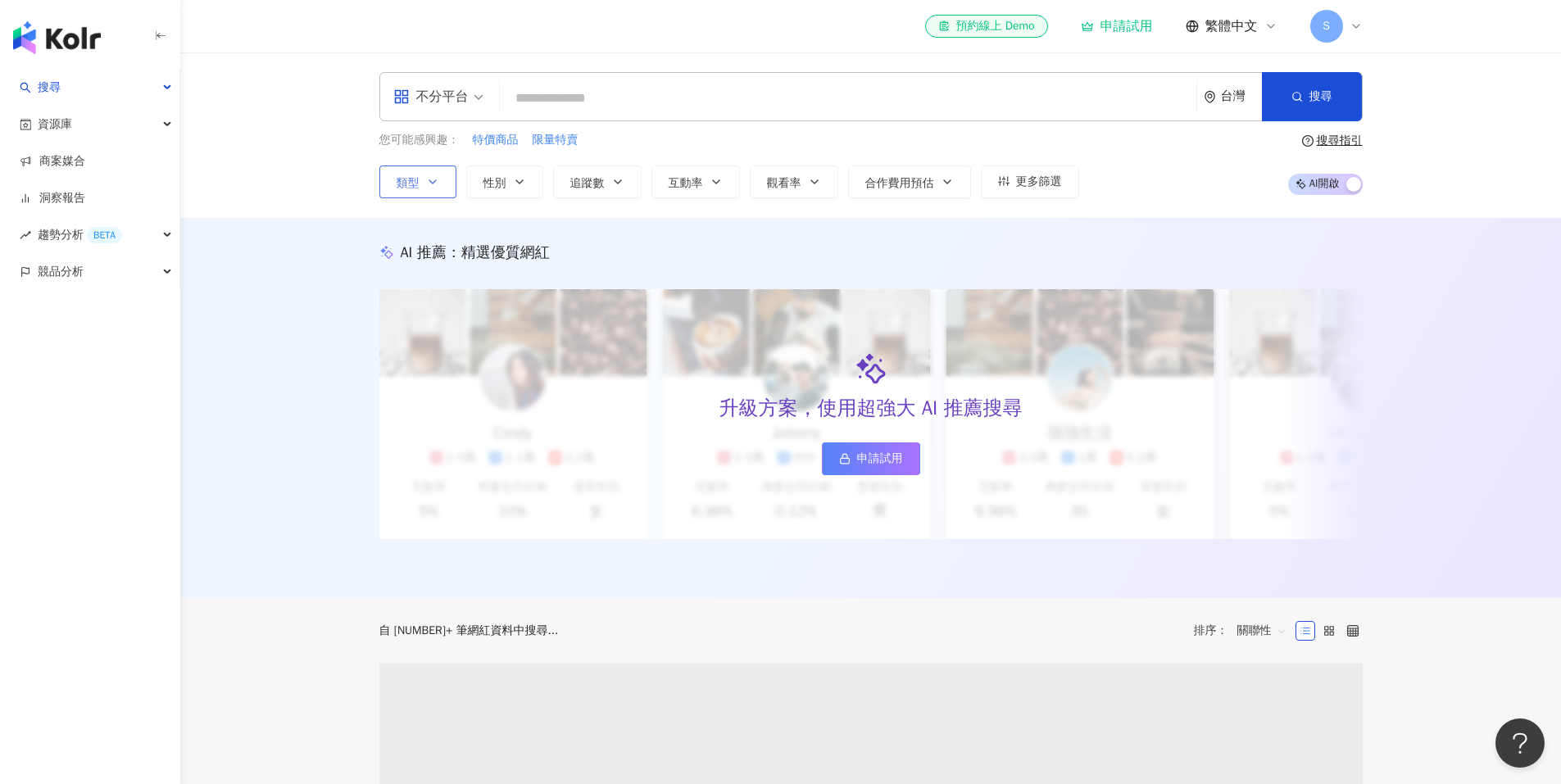 click on "類型" at bounding box center [418, 182] 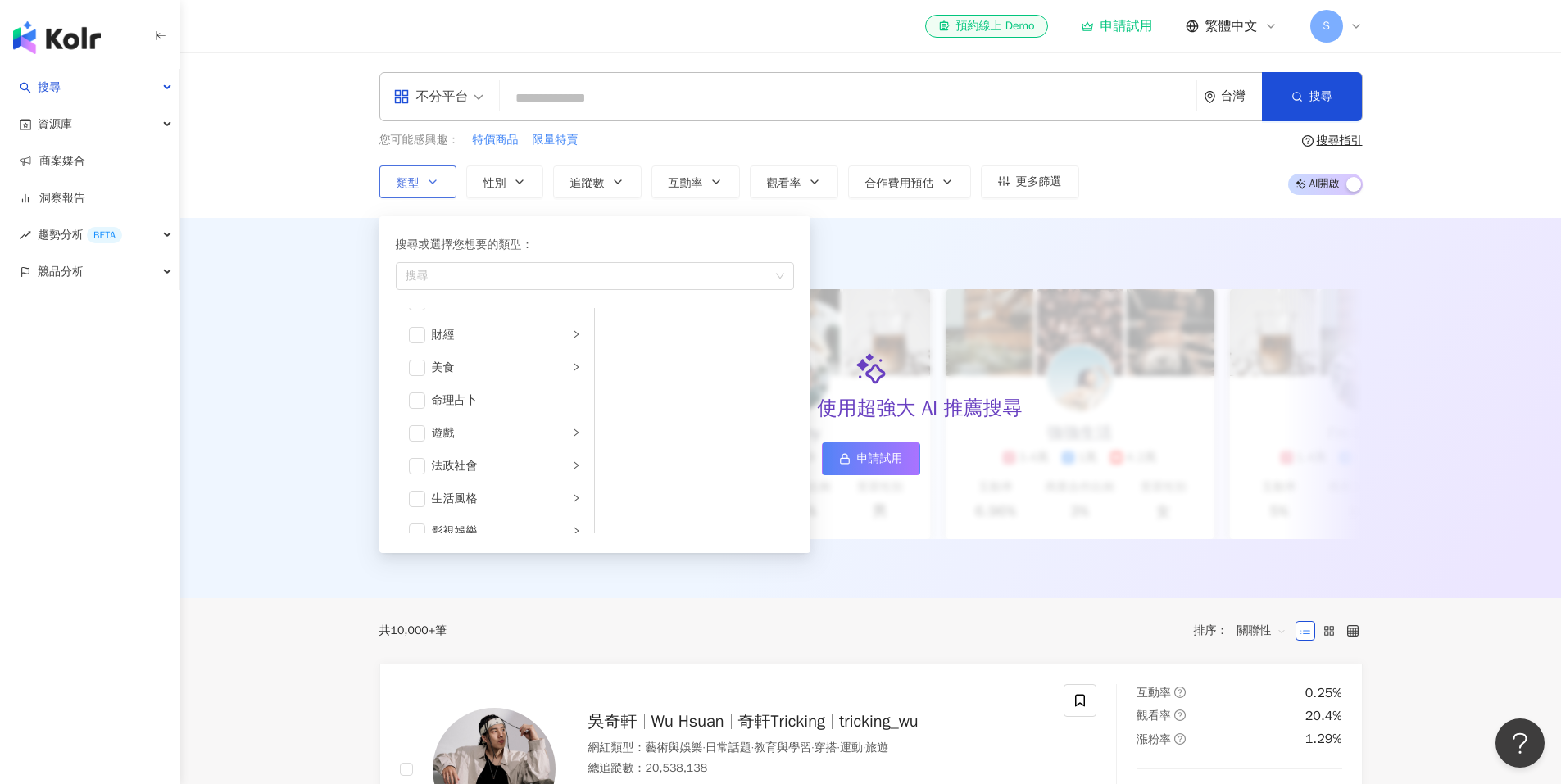 scroll, scrollTop: 189, scrollLeft: 0, axis: vertical 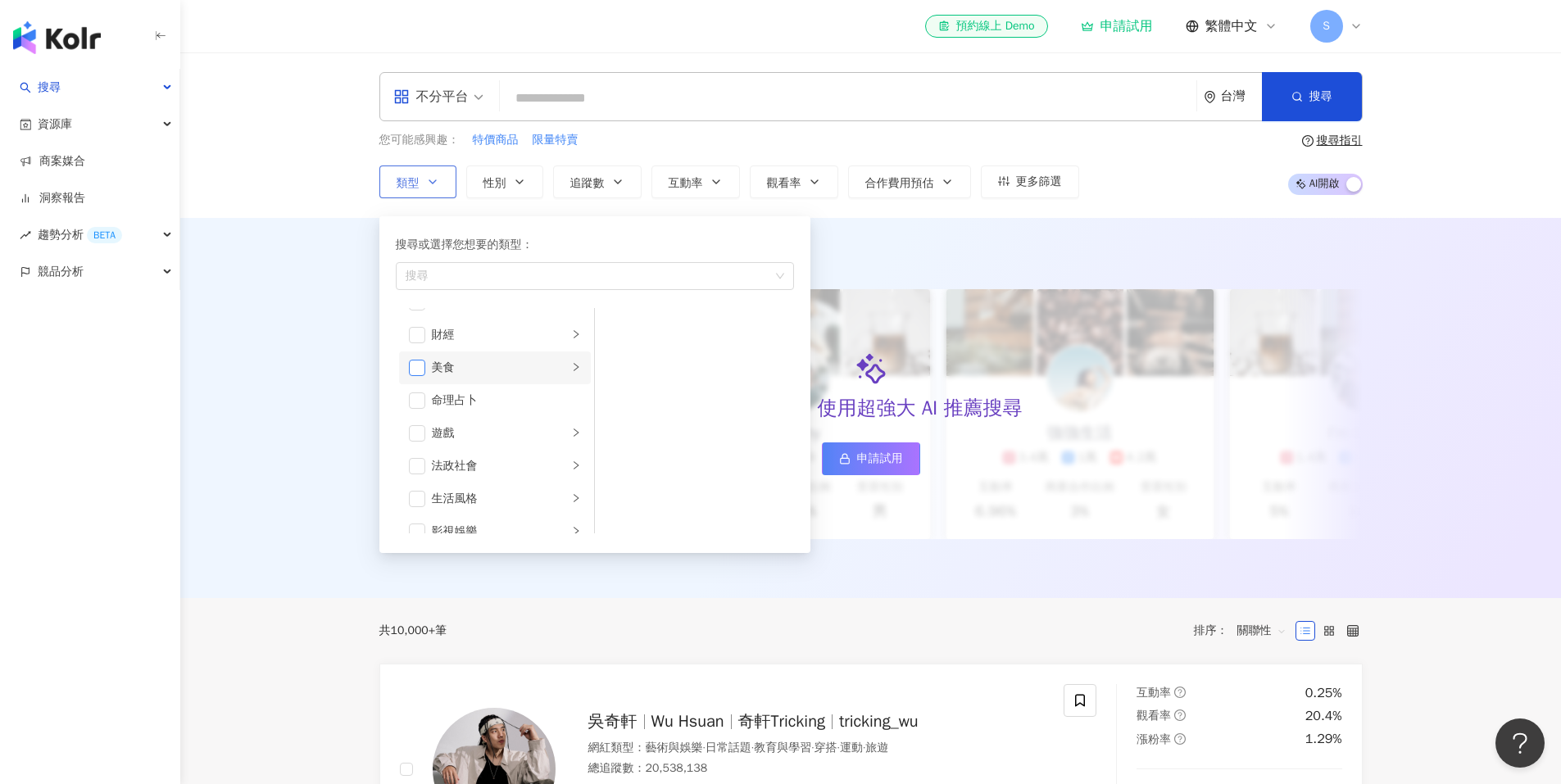 click at bounding box center [417, 368] 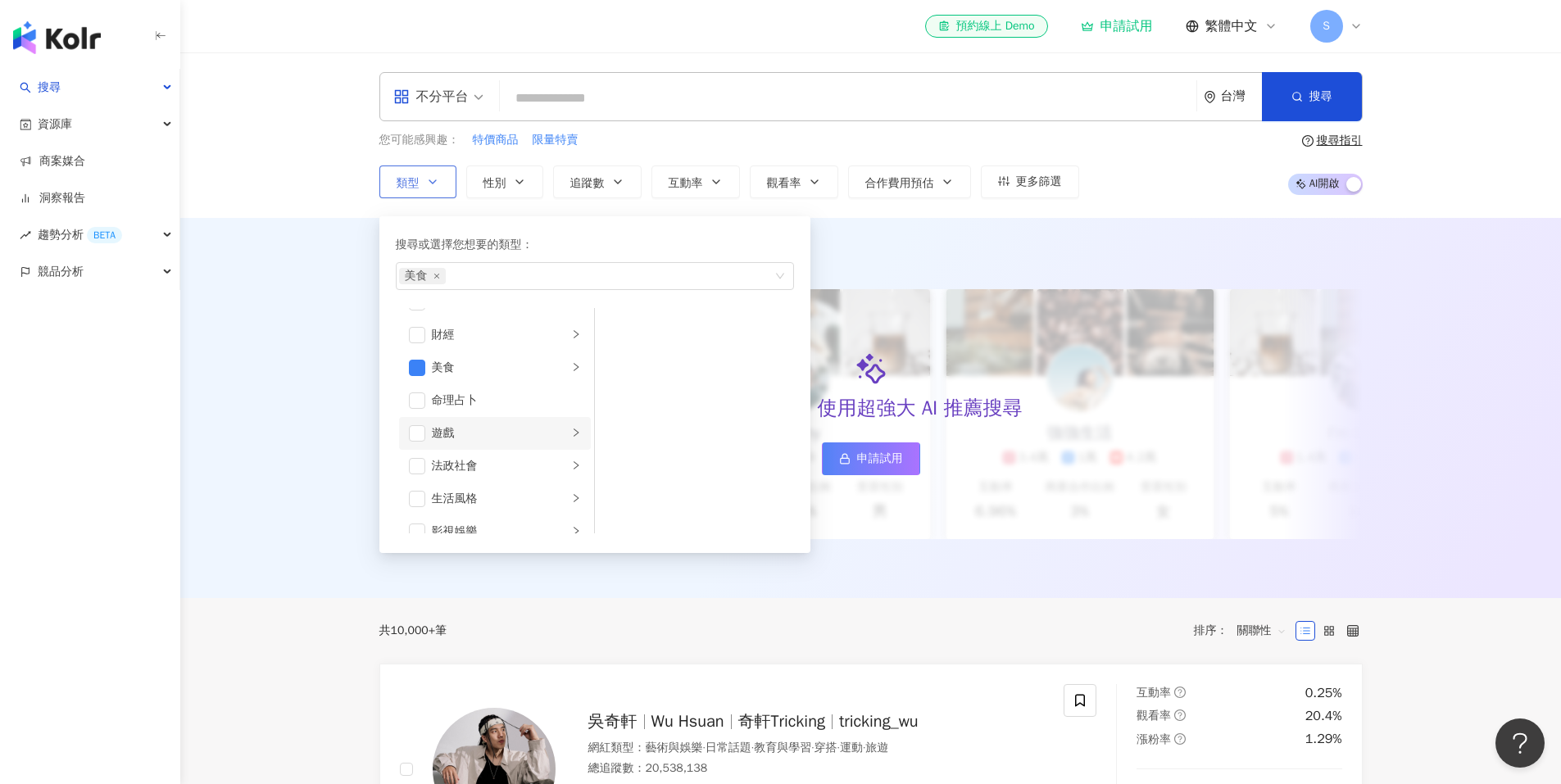 scroll, scrollTop: 237, scrollLeft: 0, axis: vertical 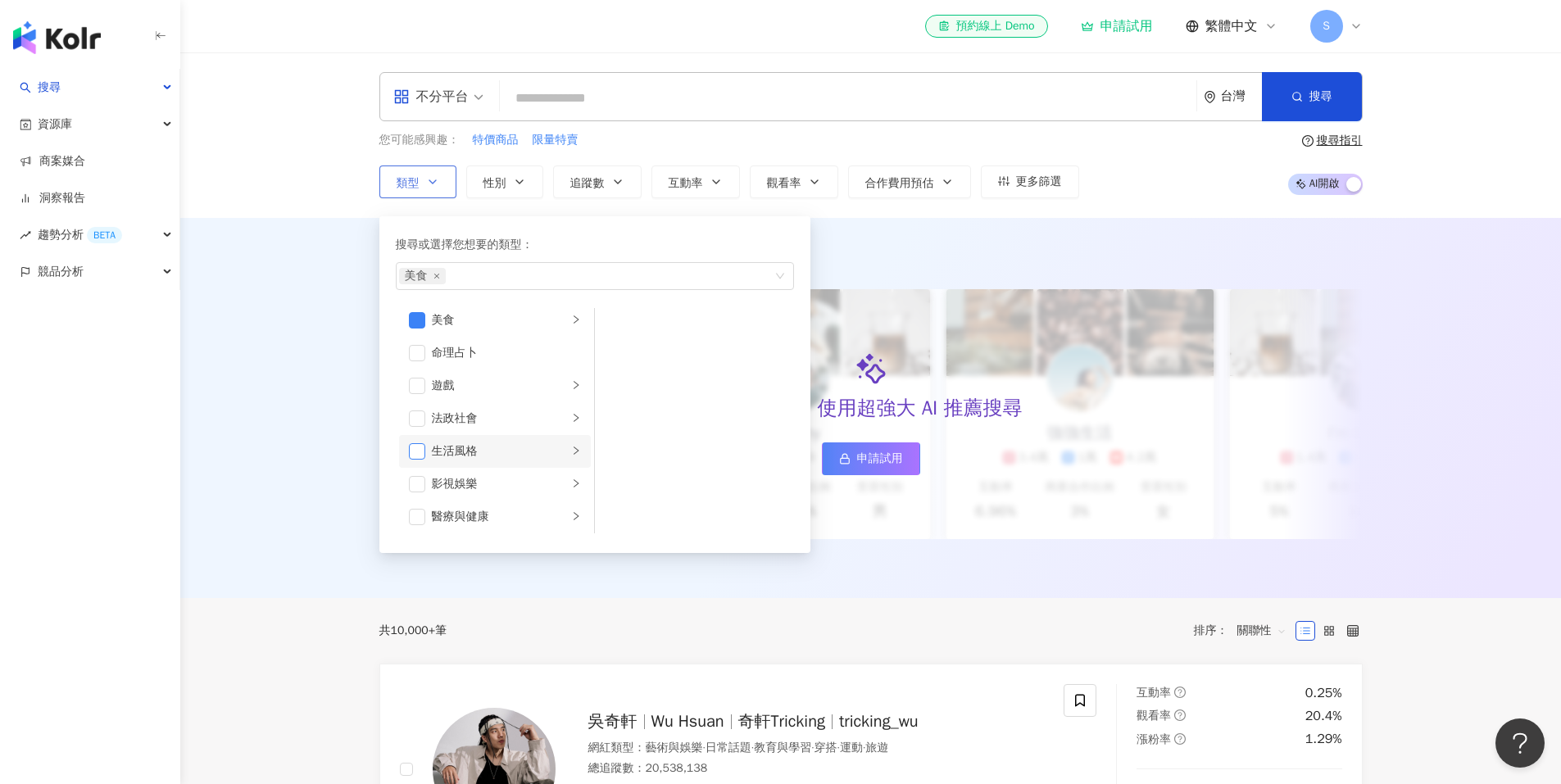 click at bounding box center [417, 451] 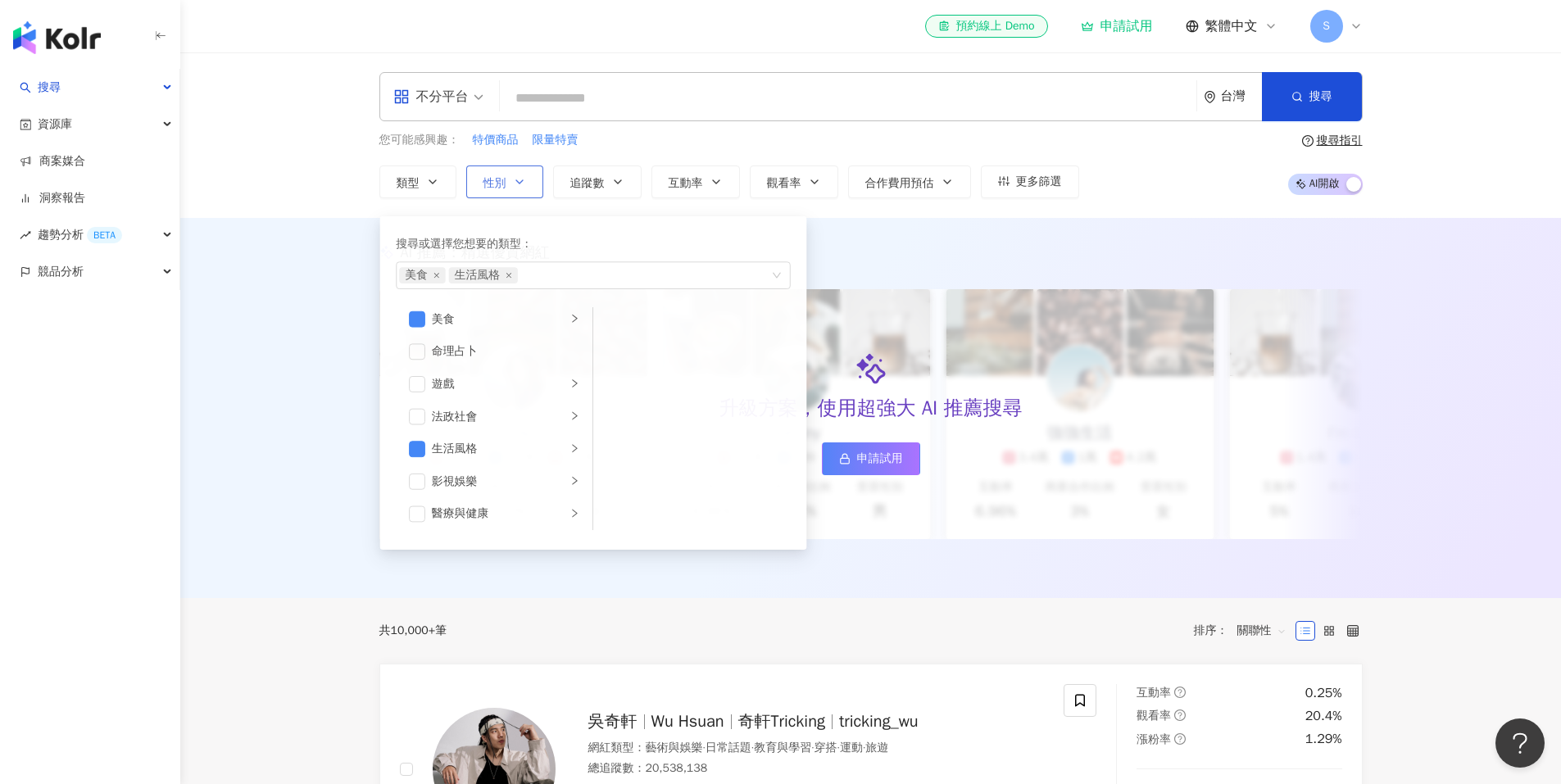click on "性別" at bounding box center [505, 182] 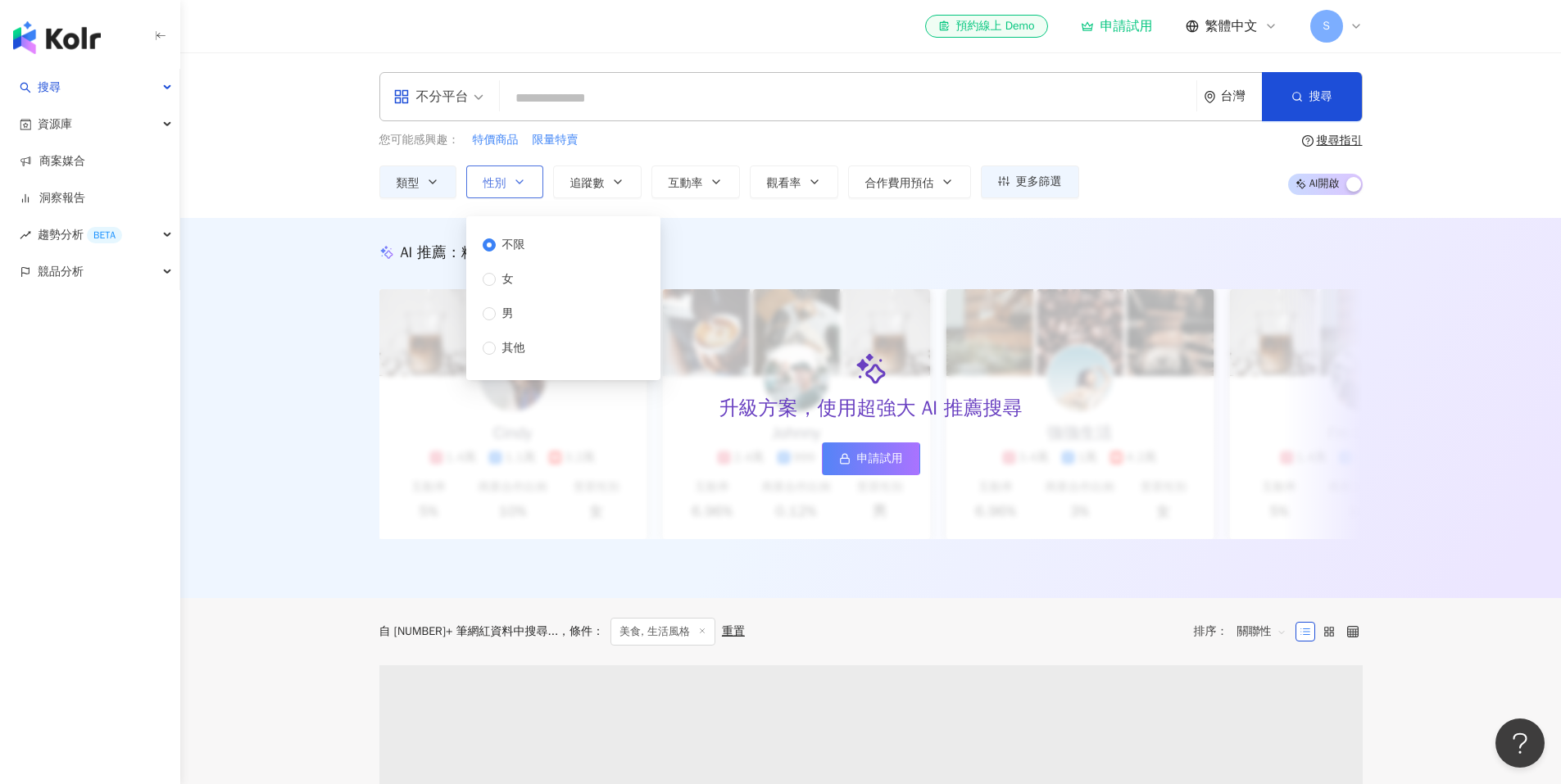 click 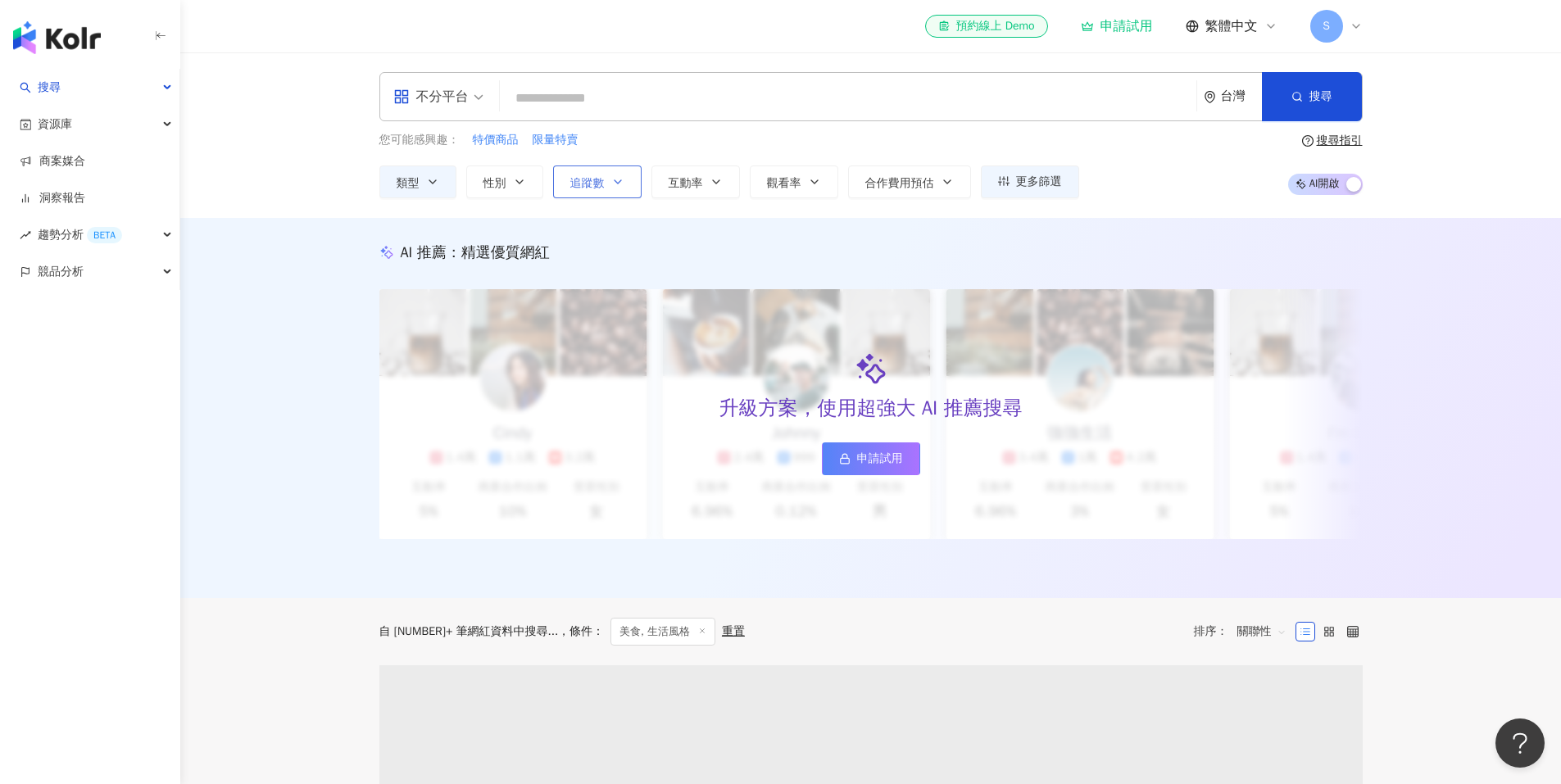 click on "追蹤數" at bounding box center [597, 182] 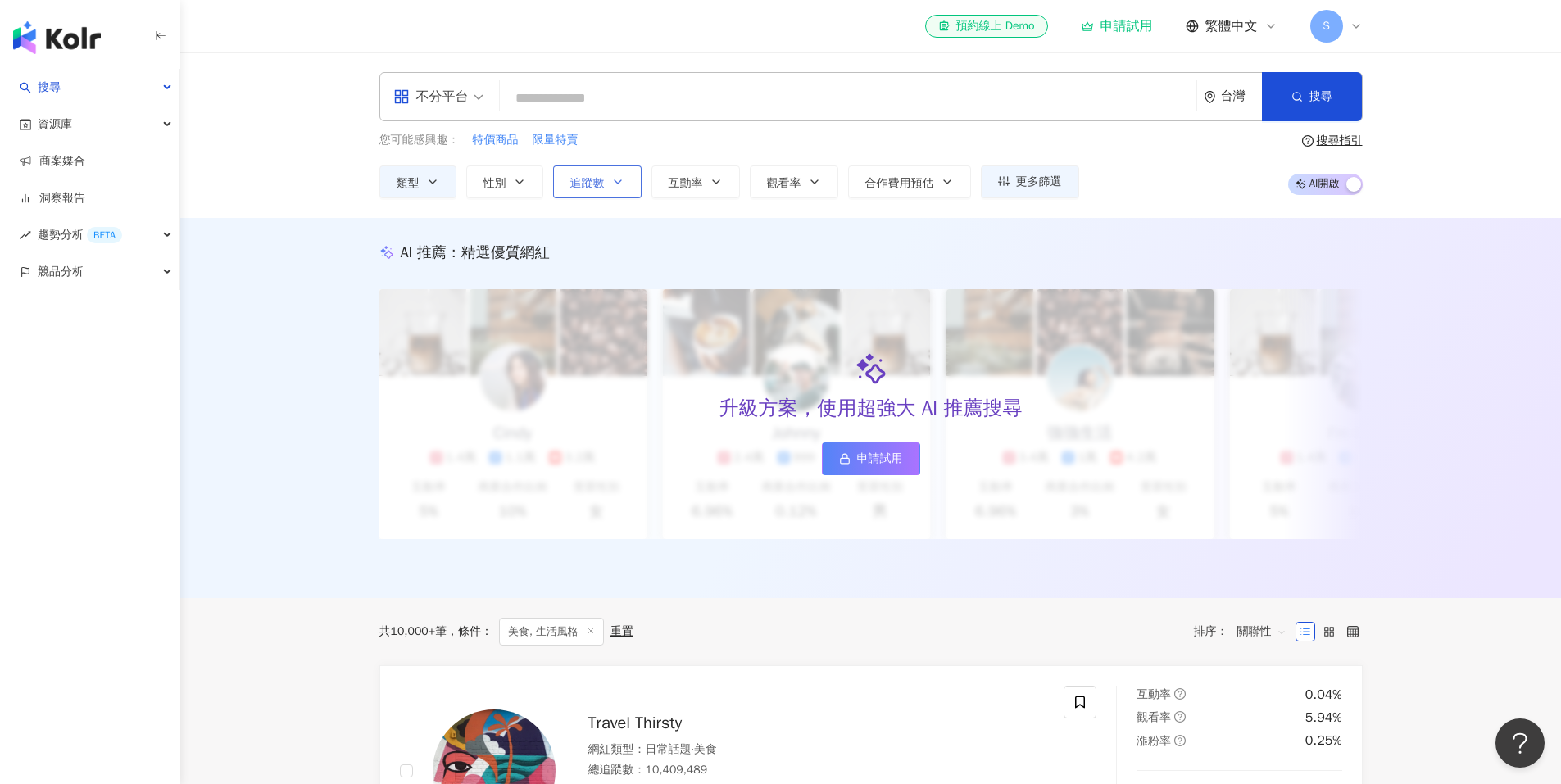 type on "*" 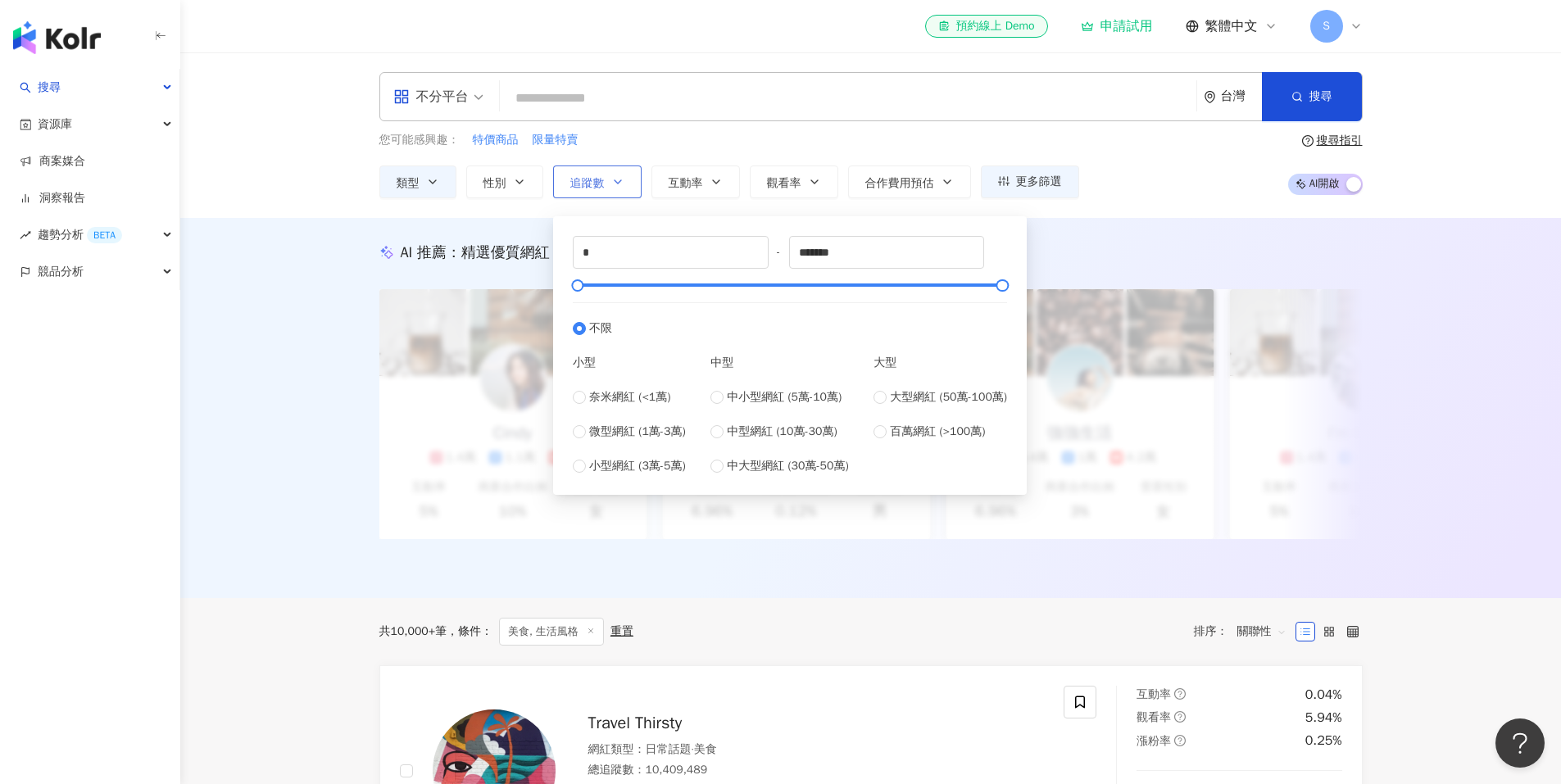 click on "追蹤數" at bounding box center [588, 184] 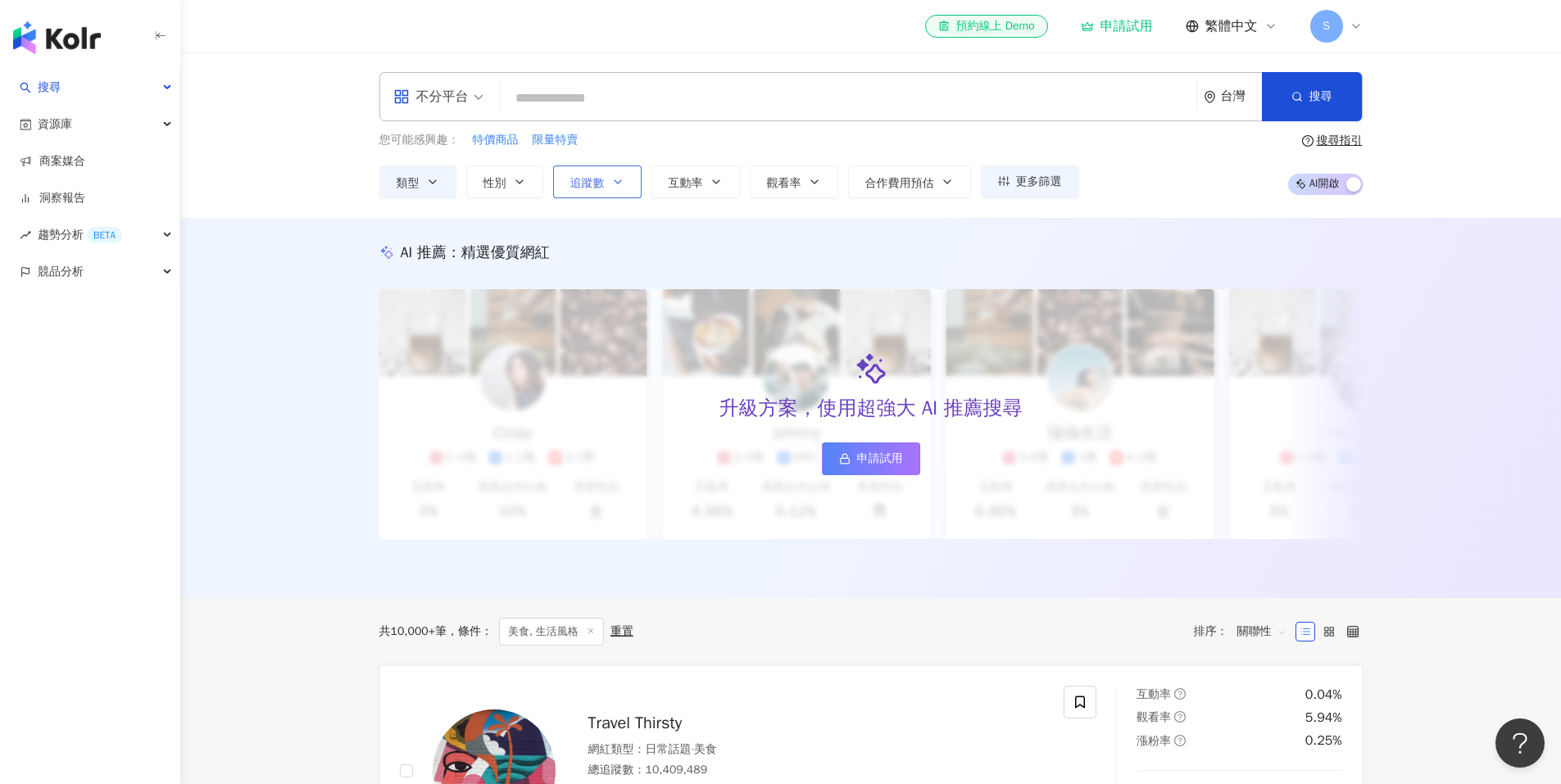 click on "追蹤數" at bounding box center (588, 184) 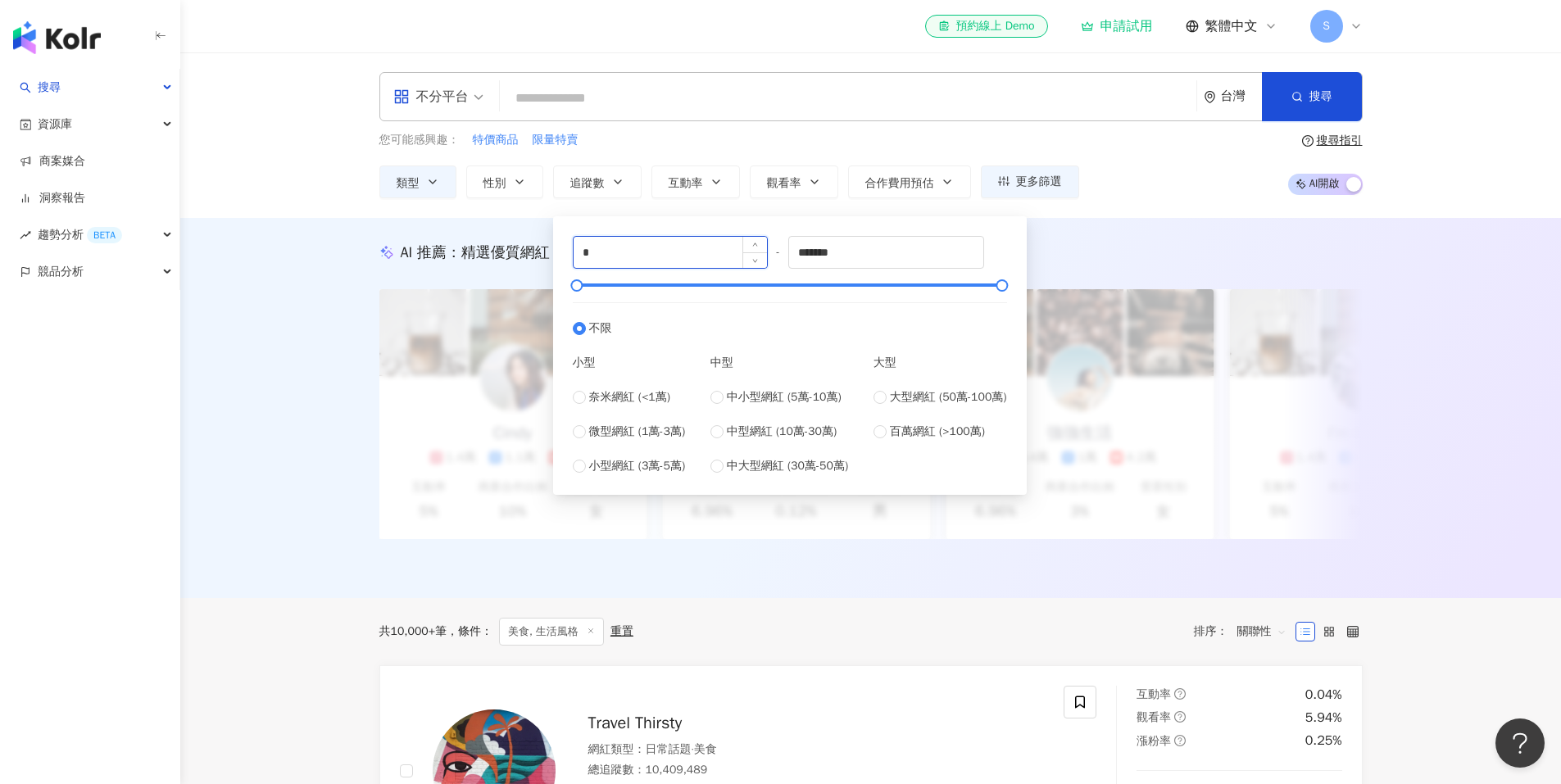 click on "*" at bounding box center (670, 252) 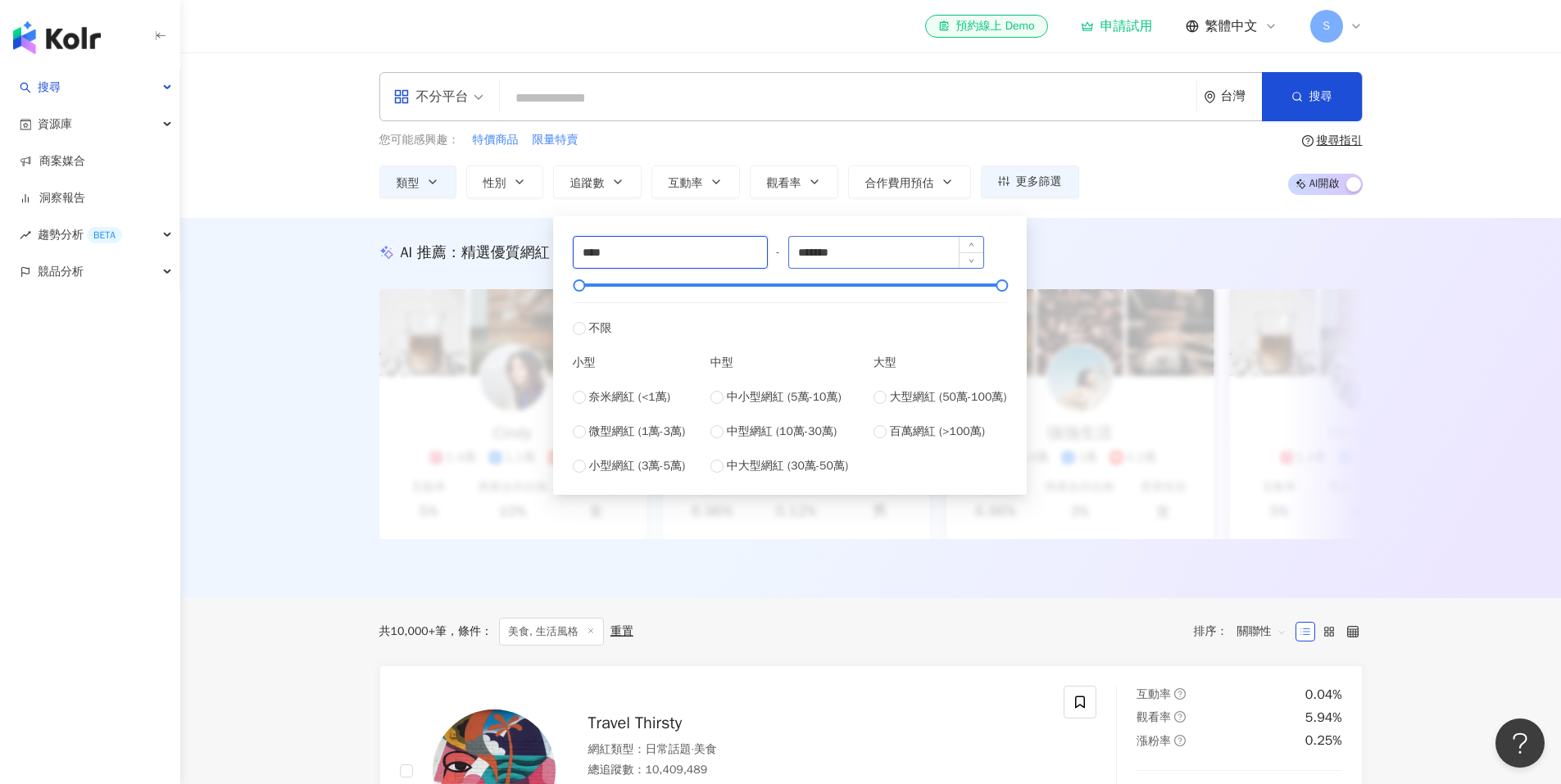 type on "****" 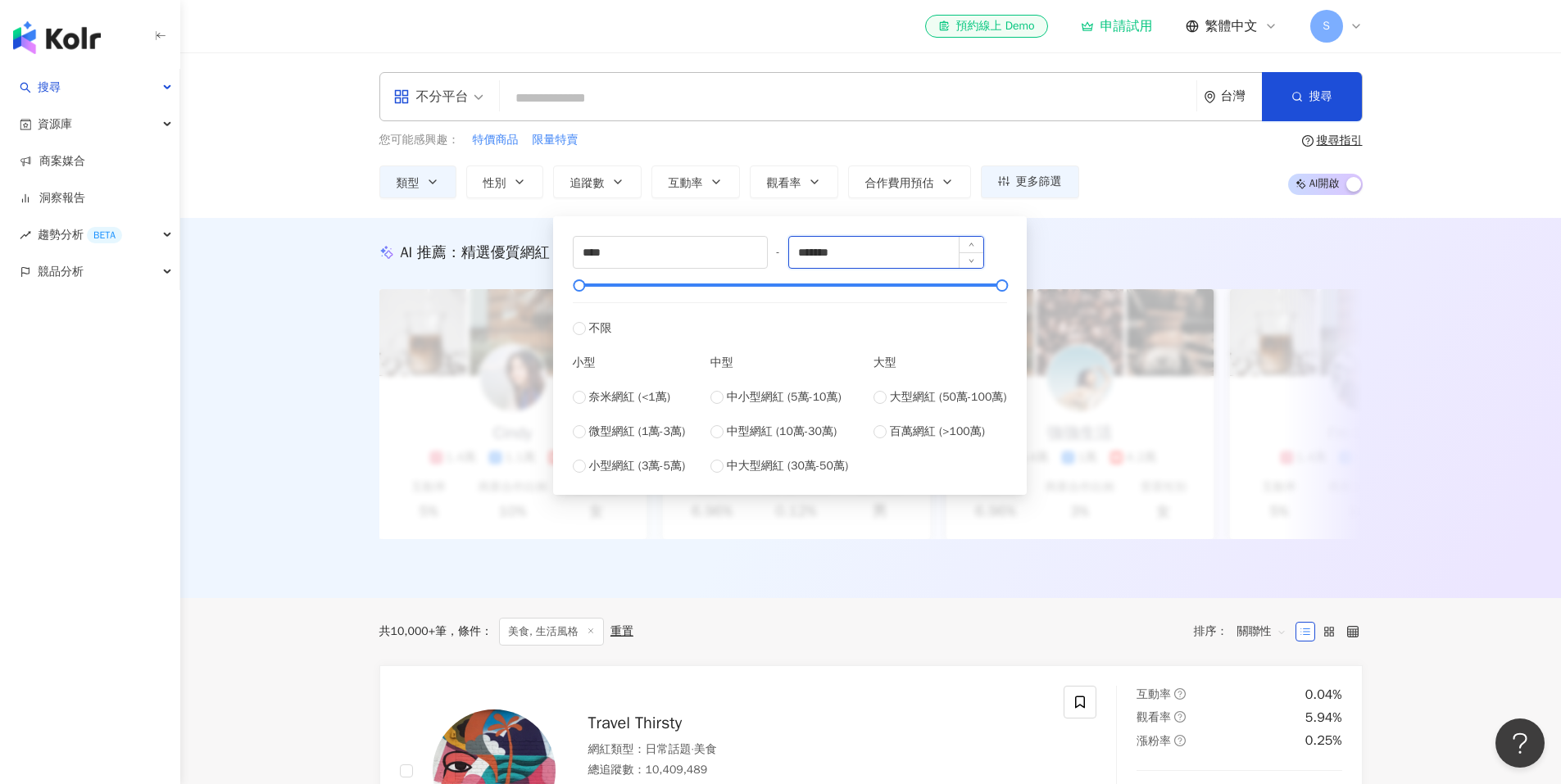 click on "*******" at bounding box center (886, 252) 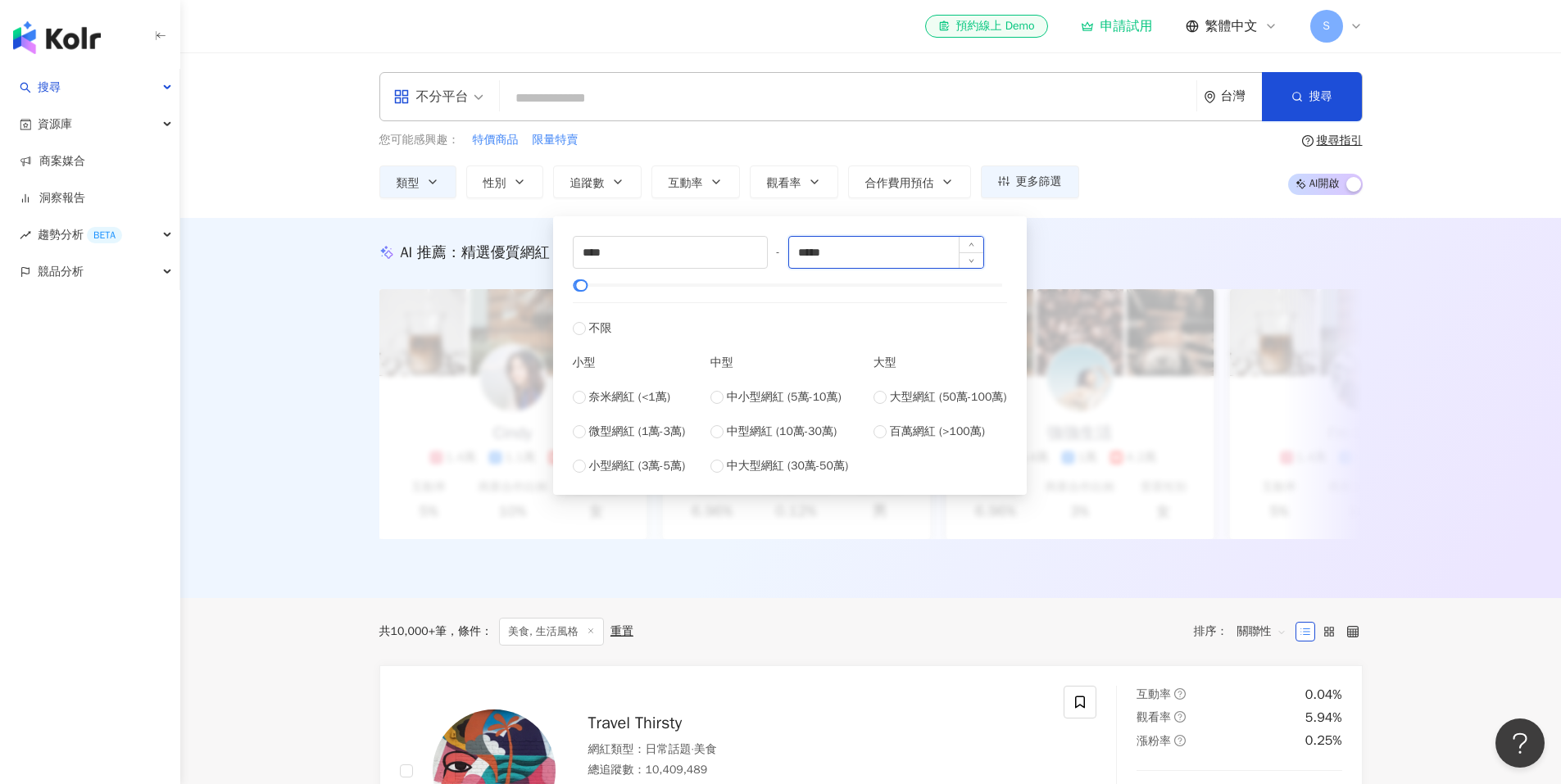 type on "*****" 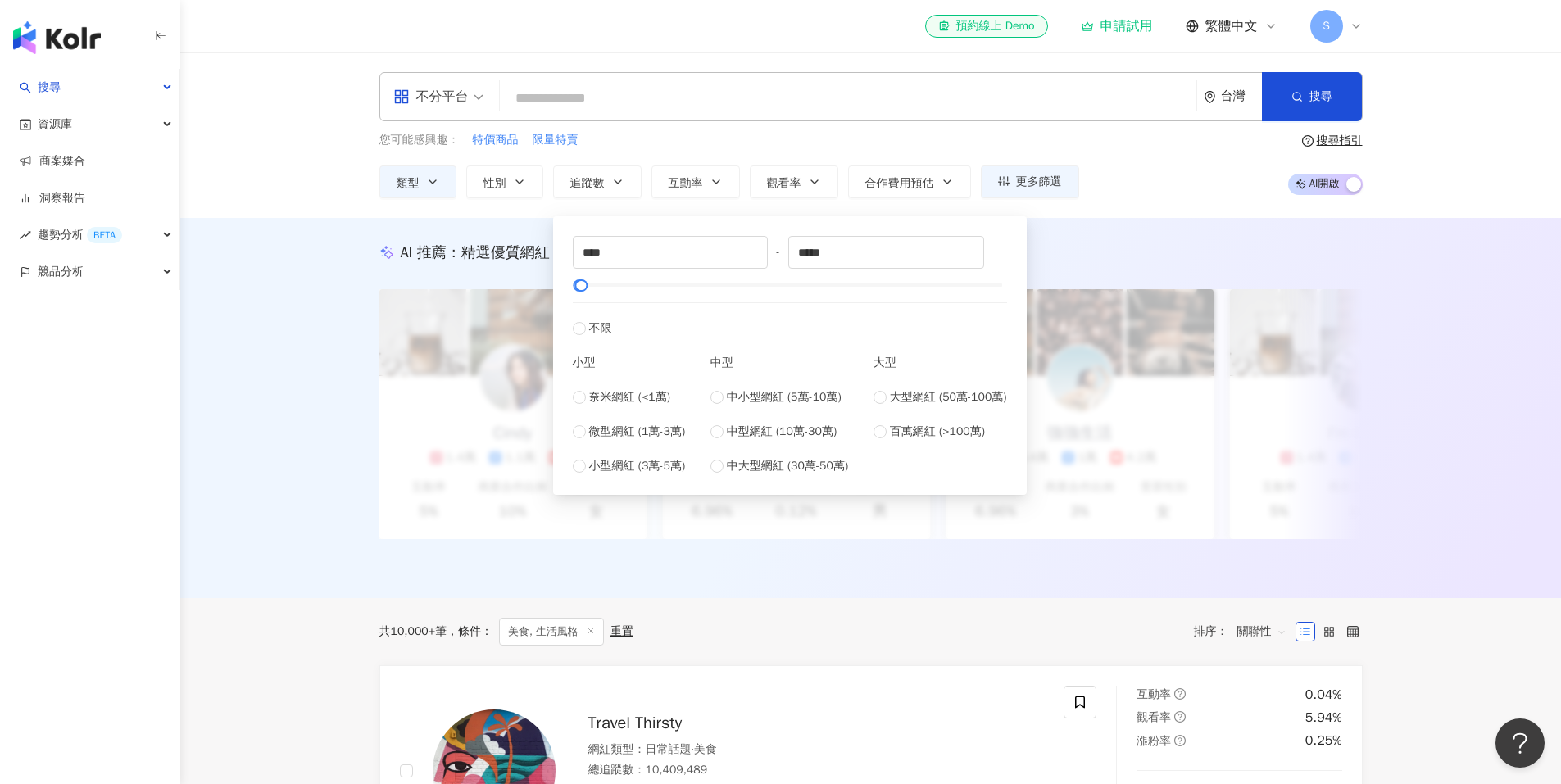 click on "AI 推薦 ： 精選優質網紅 升級方案，使用超強大 AI 推薦搜尋 申請試用 Cindy 1.4萬 1.1萬 3.2萬 互動率 5% 商業合作比例 10% 受眾性別 女 Johnny 2.4萬 999 4.2萬 互動率 6.96% 商業合作比例 0.12% 受眾性別 男 強強生活 3.4萬 1萬 4.2萬 互動率 6.96% 商業合作比例 3% 受眾性別 女 I’m Candy 1.4萬 1.1萬 3.2萬 互動率 5% 商業合作比例 10% 受眾性別 女 Mindy 2.4萬 999 4.2萬 互動率 6.96% 商業合作比例 0.12% 受眾性別 男 美食探險家 3.4萬 1萬 4.2萬 互動率 6.96% 商業合作比例 3% 受眾性別 女 雨天窩在窗邊 1.4萬 1.1萬 3.2萬 互動率 5% 商業合作比例 10% 受眾性別 女 甜點地圖 2.4萬 999 4.2萬 互動率 6.96% 商業合作比例 0.12% 受眾性別 男 味蕾旅行家 3.4萬 1萬 4.2萬 互動率 6.96% 商業合作比例 3% 受眾性別 女 甜甜ㄉ每一天 1.4萬 1.1萬 3.2萬 互動率 5% 商業合作比例 10% 受眾性別 女 品牌 A 2.4萬 999 4.2萬 互動率 6.96% 0.12% 男 1萬" at bounding box center (870, 408) 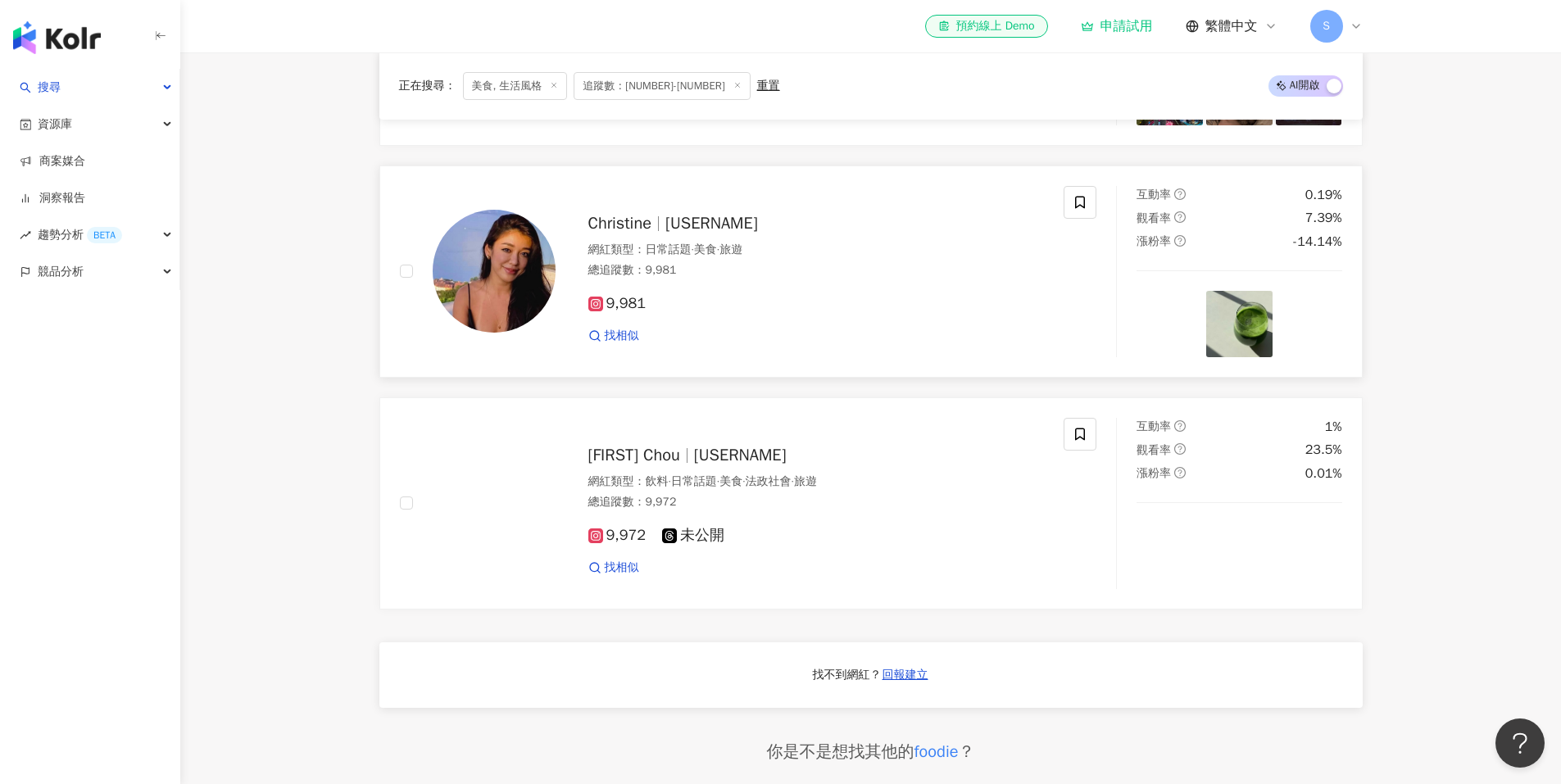 scroll, scrollTop: 963, scrollLeft: 0, axis: vertical 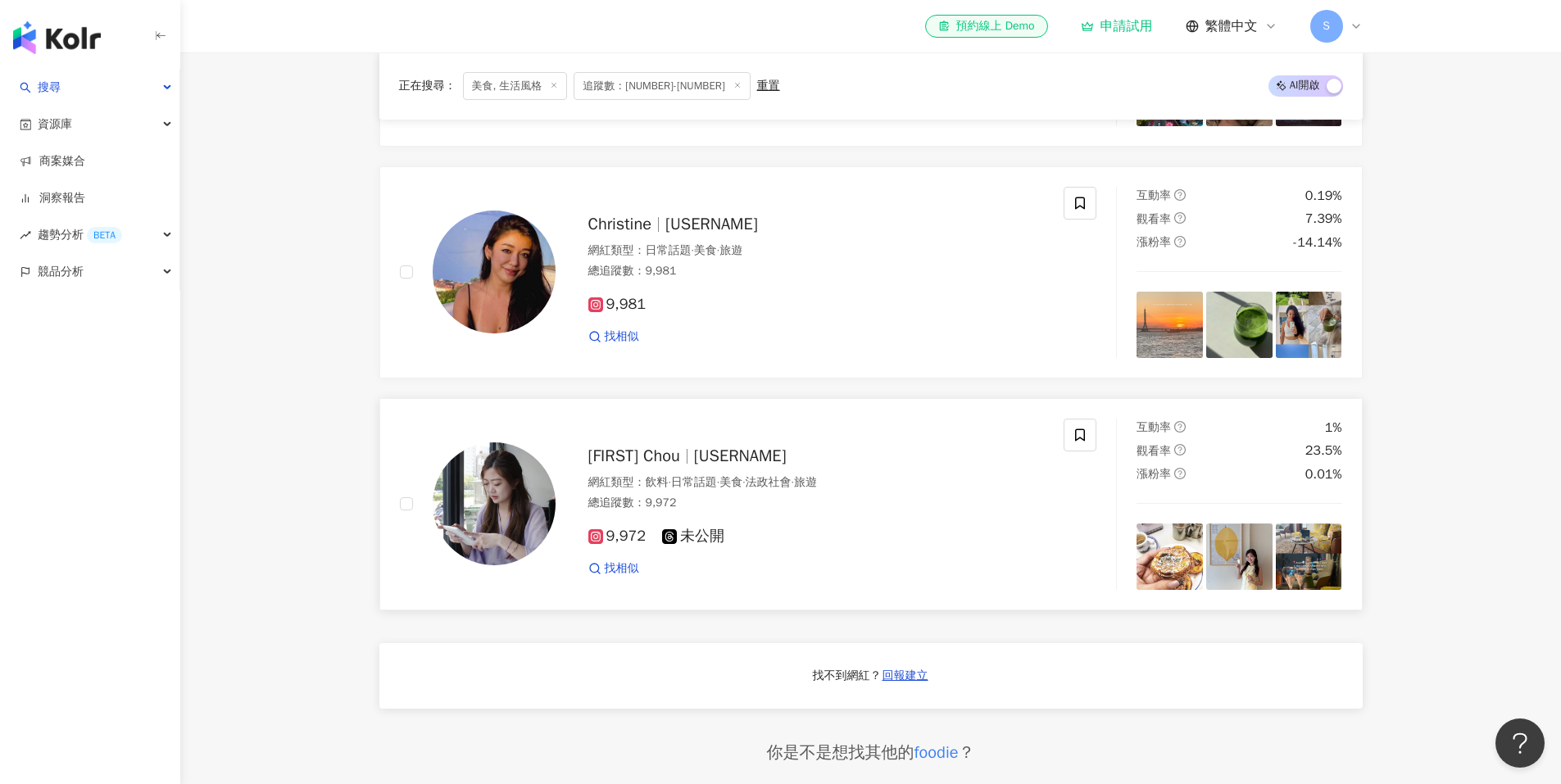 click on "[FIRST] [LAST]" at bounding box center (634, 455) 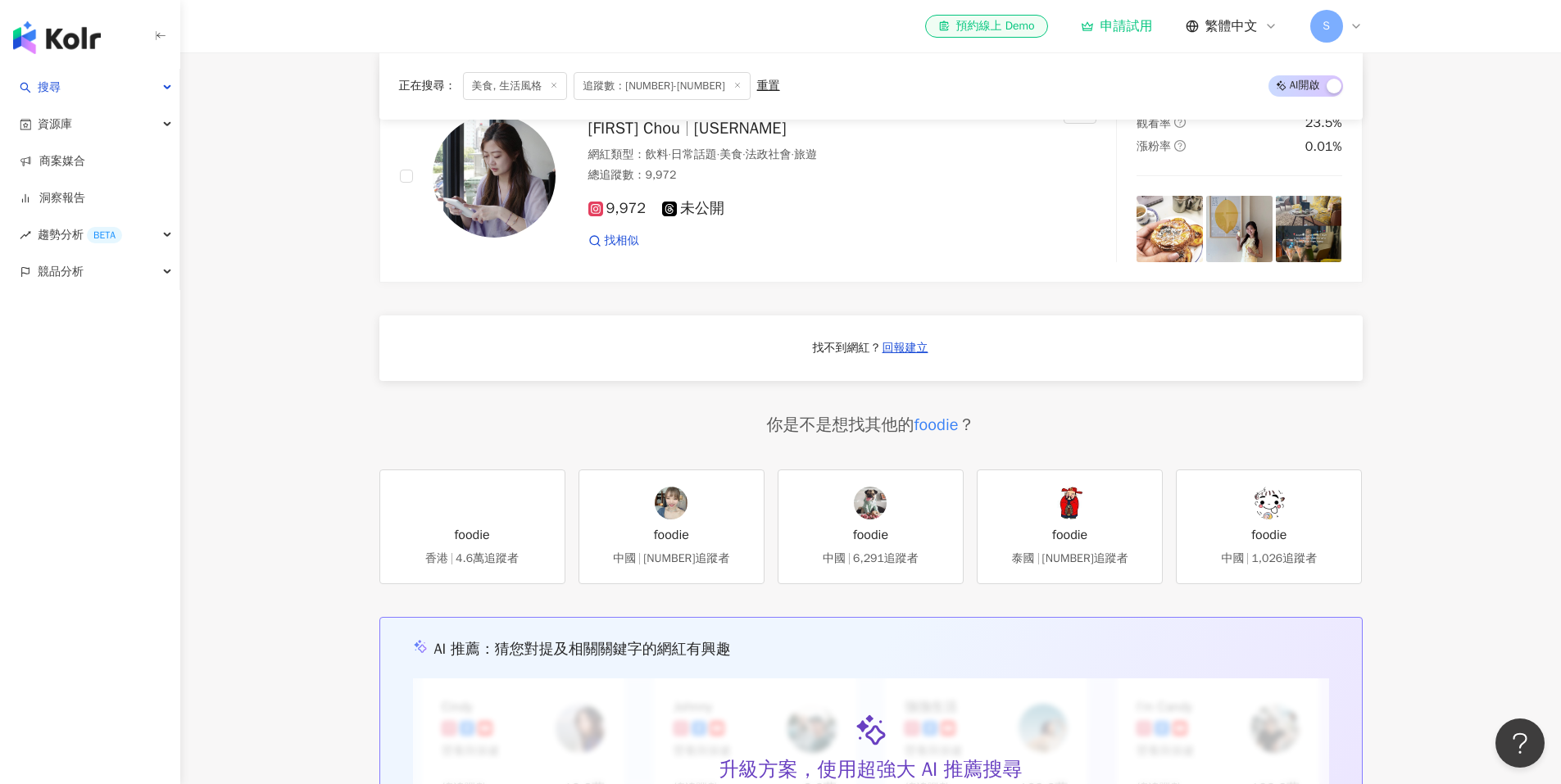 scroll, scrollTop: 1252, scrollLeft: 0, axis: vertical 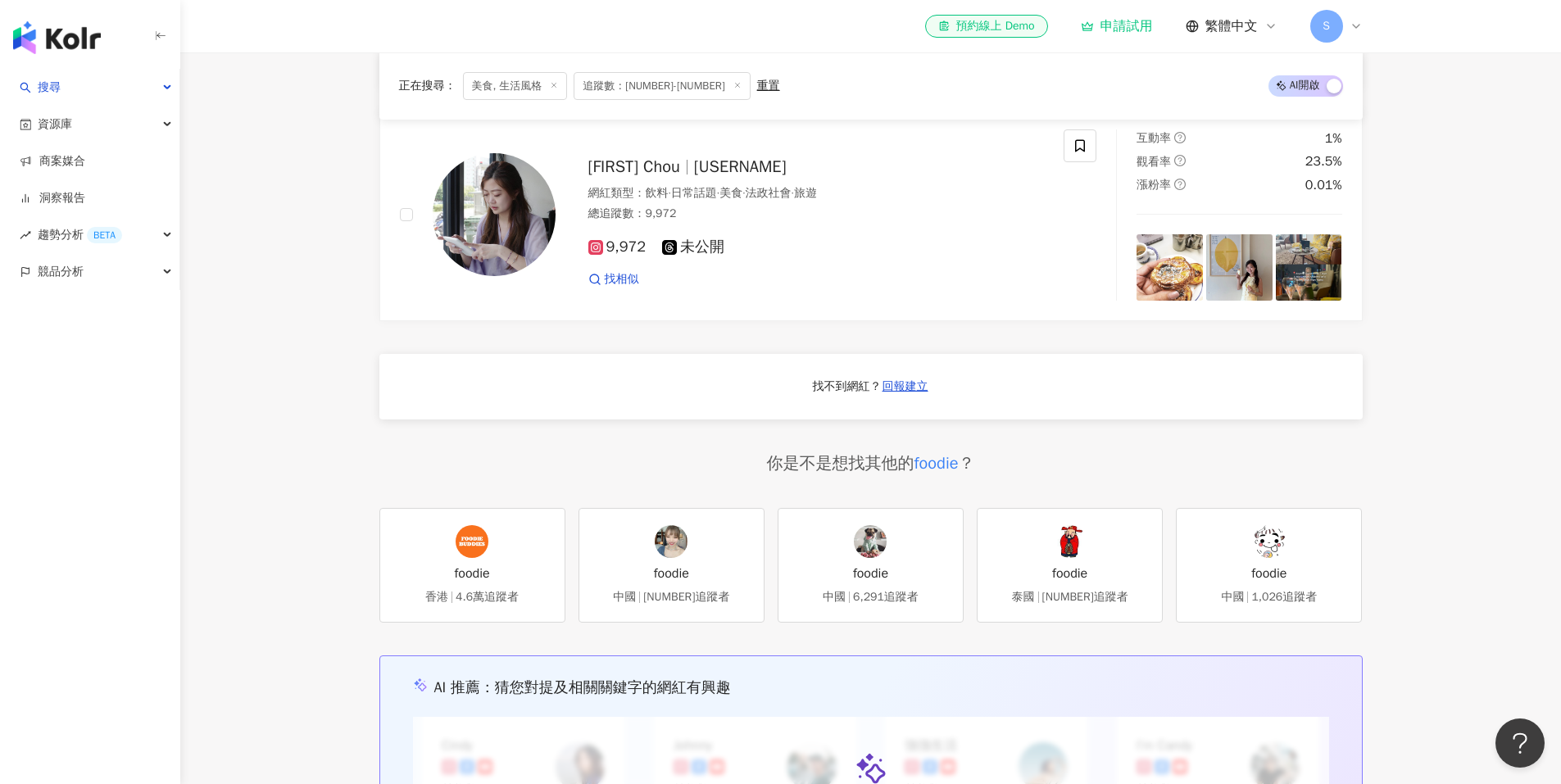 click on "找不到網紅？" at bounding box center (847, 387) 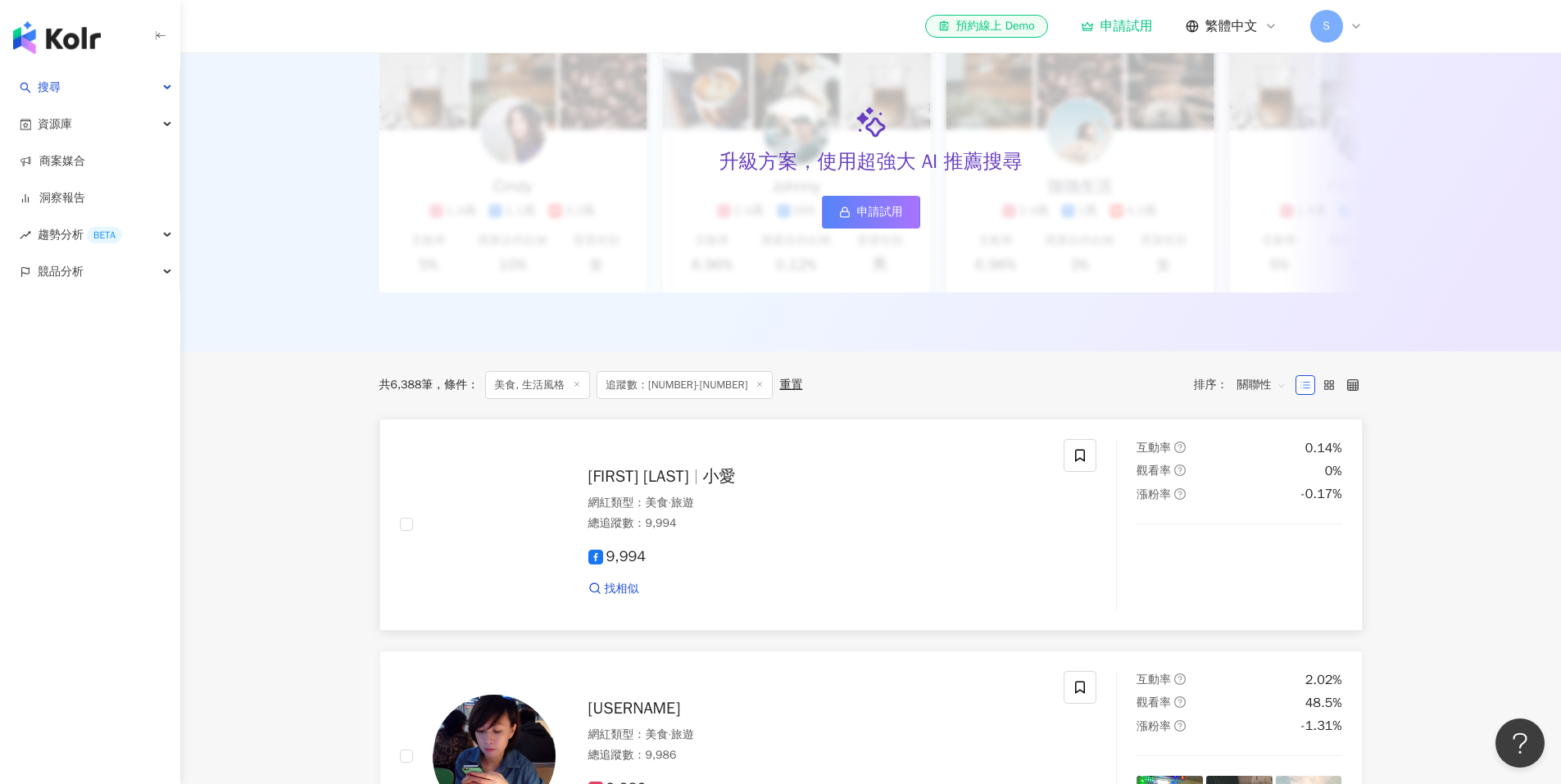 scroll, scrollTop: 225, scrollLeft: 0, axis: vertical 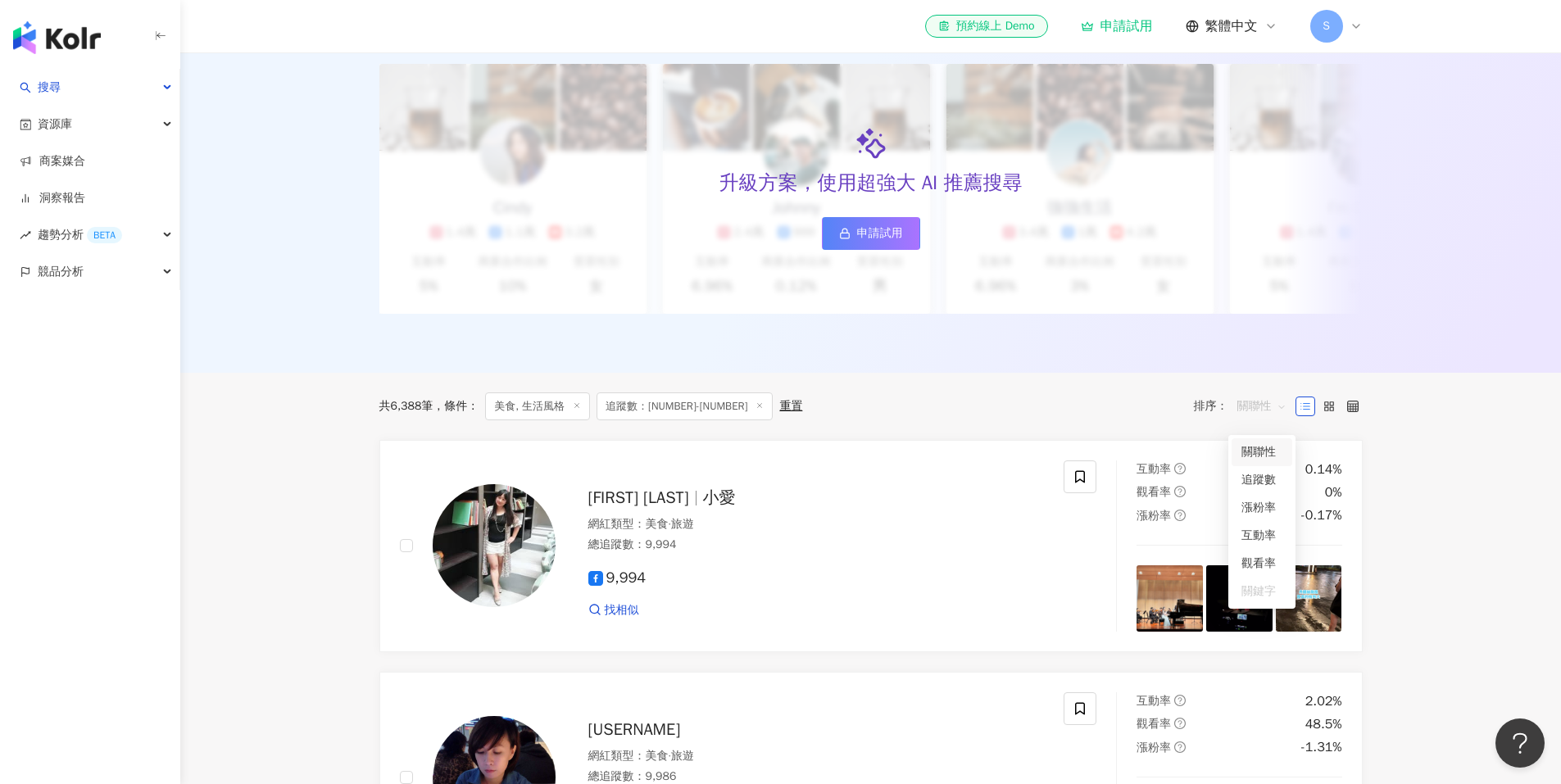 click on "關聯性" at bounding box center (1262, 406) 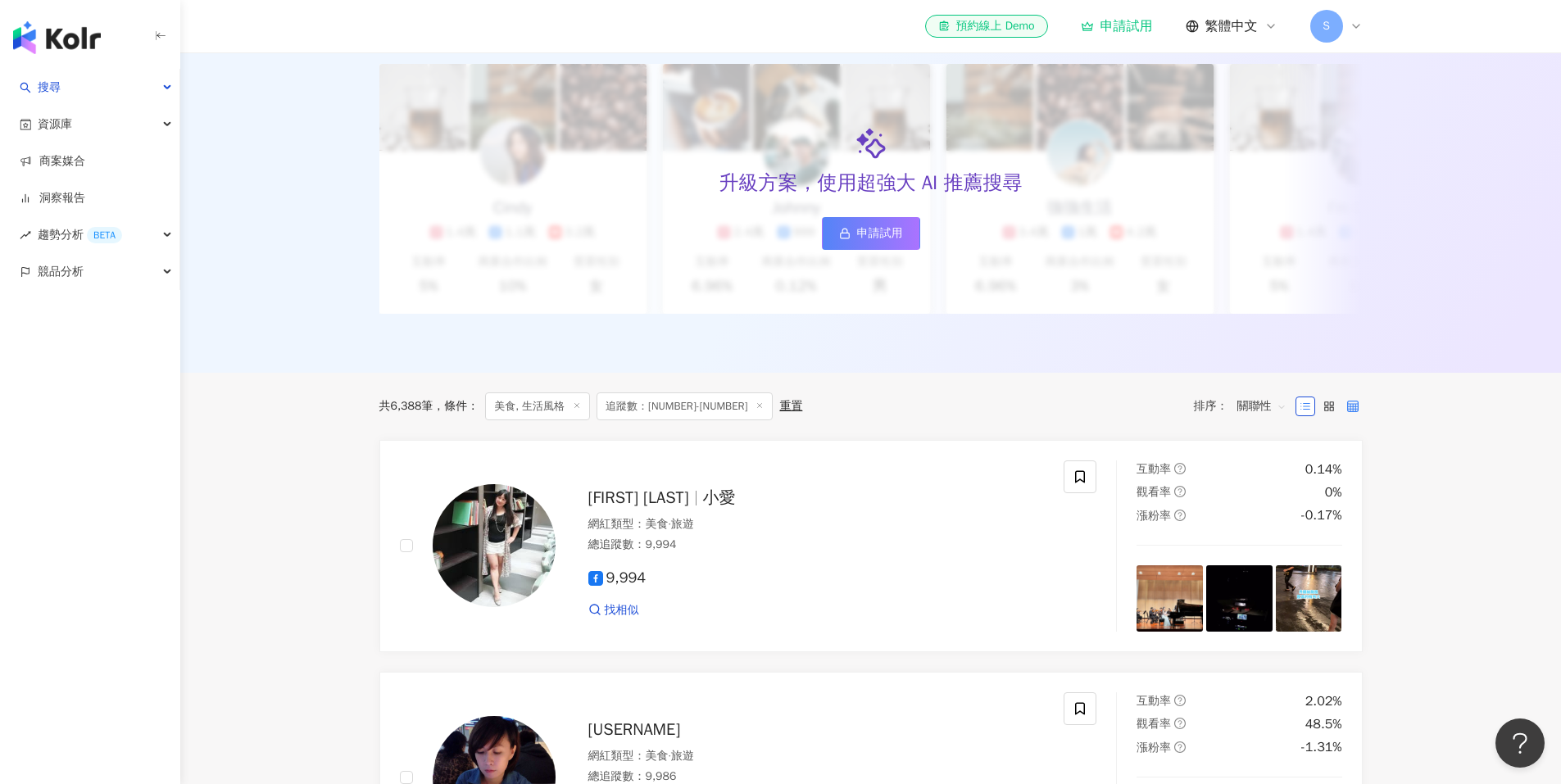 click 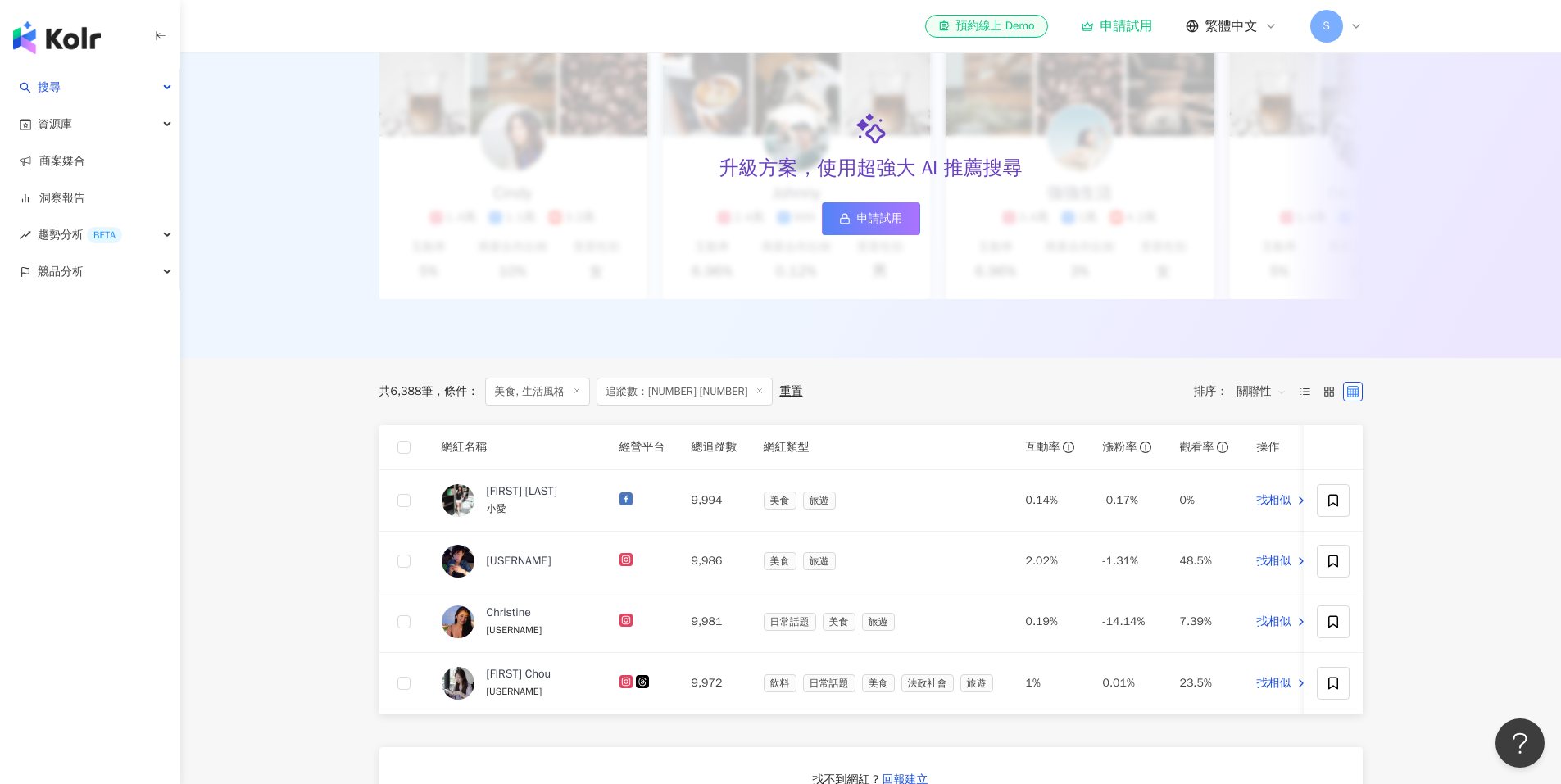 scroll, scrollTop: 241, scrollLeft: 0, axis: vertical 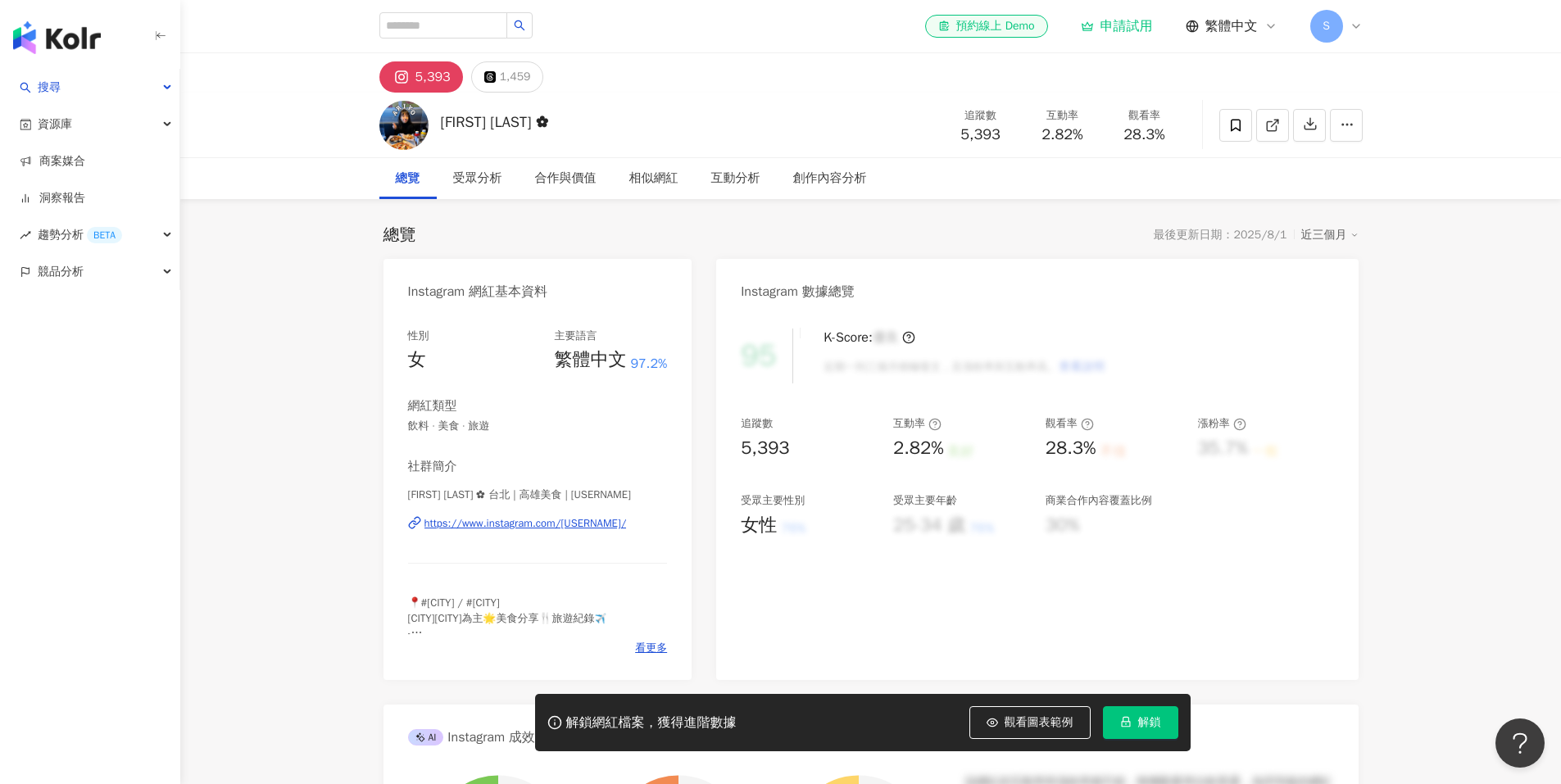 click on "https://www.instagram.com/ariyo_foodie/" at bounding box center [525, 523] 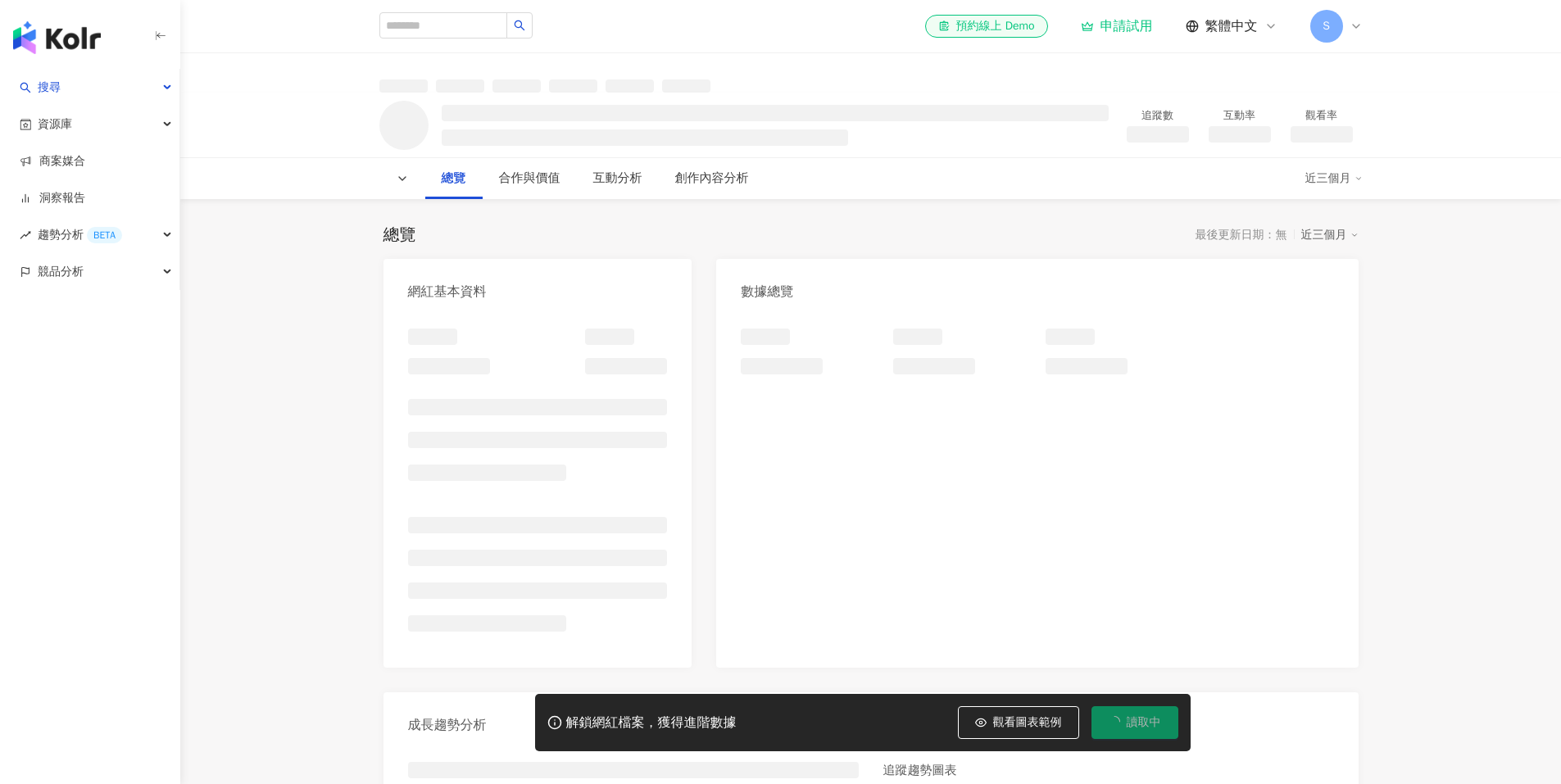 scroll, scrollTop: 0, scrollLeft: 0, axis: both 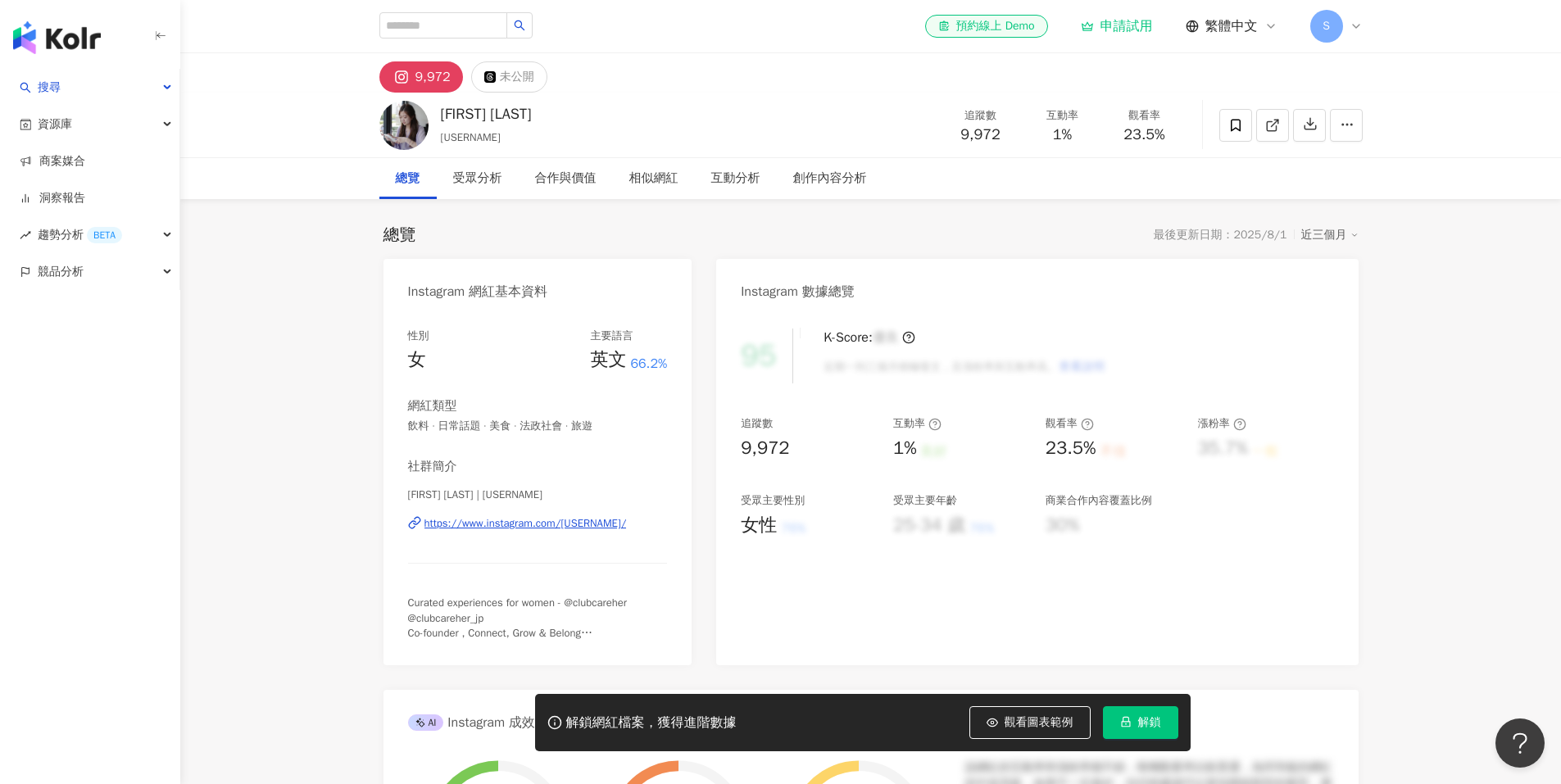 click on "https://www.instagram.com/[USERNAME]/" at bounding box center (525, 523) 